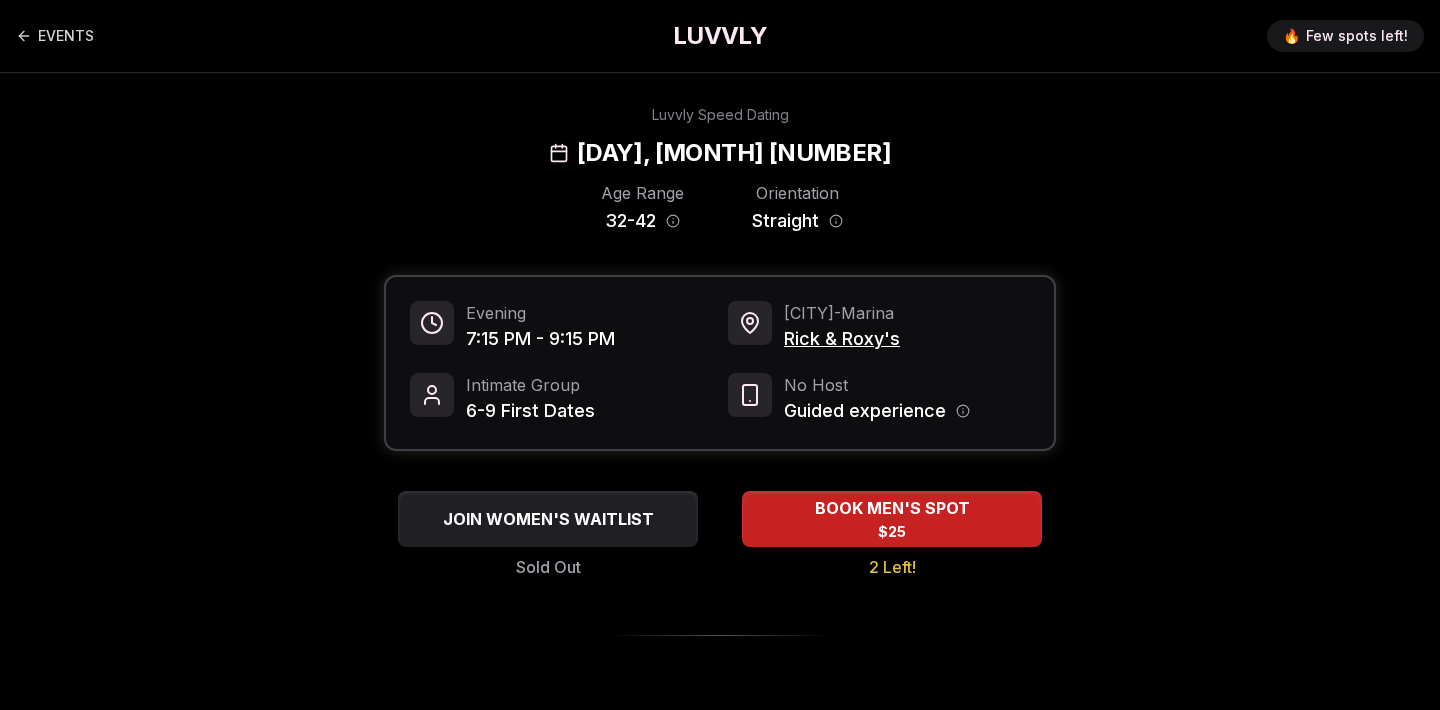 scroll, scrollTop: 0, scrollLeft: 0, axis: both 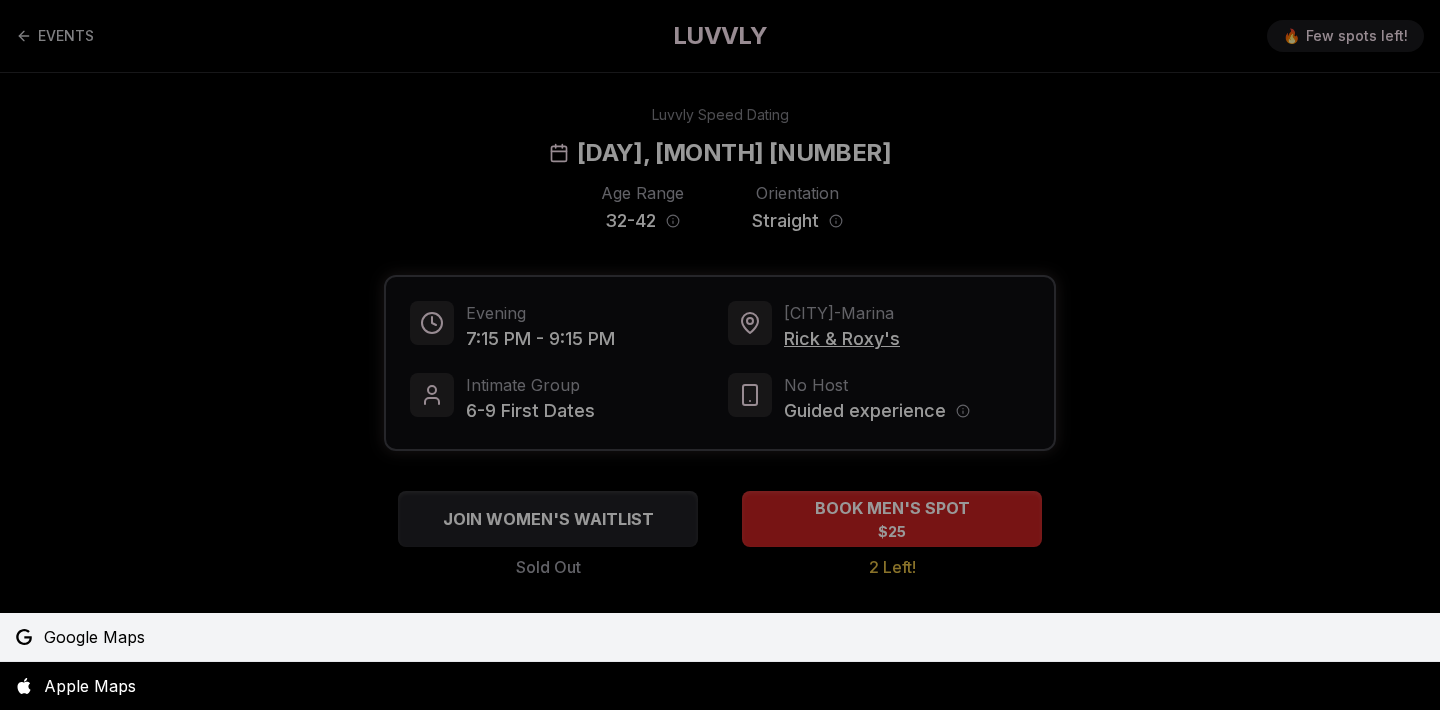 click on "Google Maps" at bounding box center [94, 637] 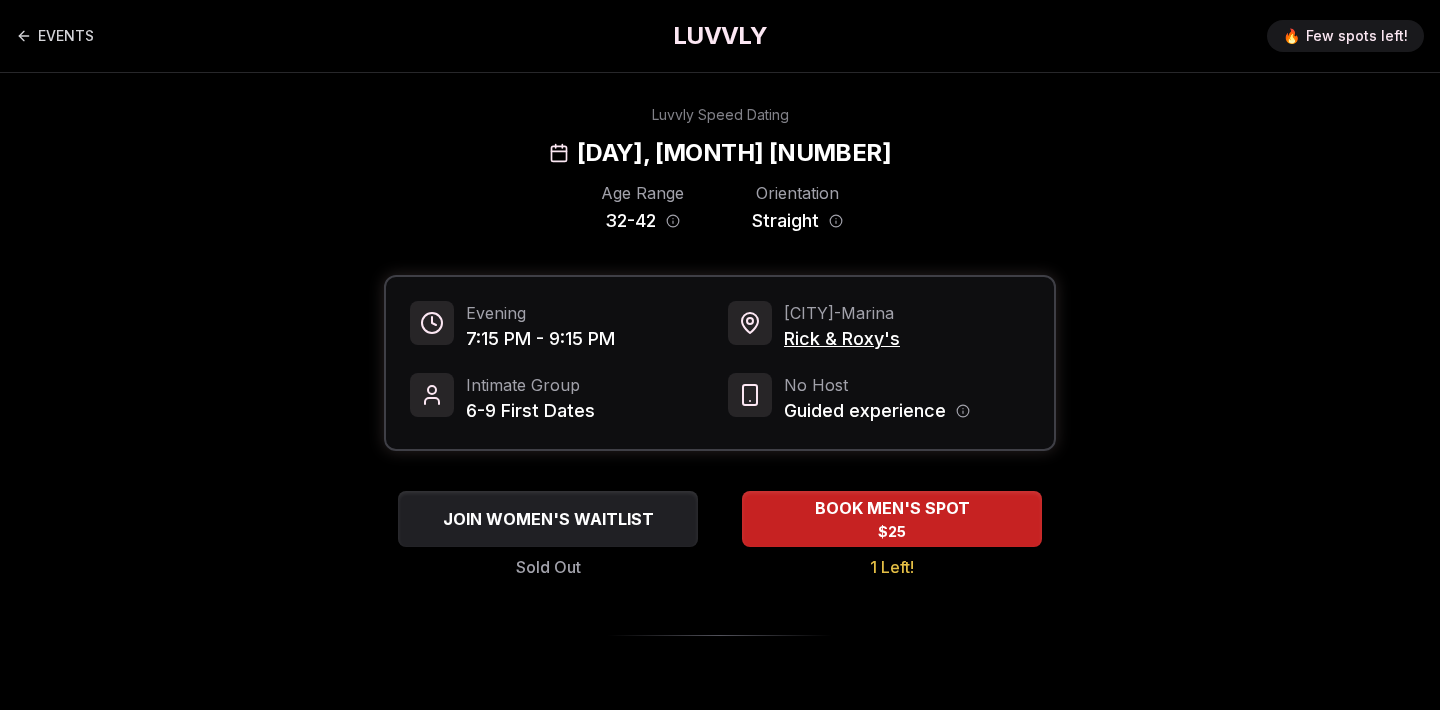 click on "Luvvly Speed Dating [DAY], [MONTH] [NUMBER] Age Range [AGE] -  [AGE] Orientation Straight Evening [TIME] - [TIME] [CITY]  -  Marina Rick & Roxy's Intimate Group 6-9 First Dates No Host Guided experience JOIN WOMEN'S WAITLIST Sold Out BOOK MEN'S SPOT $[PRICE] 1 Left! How It Works No in person host, formalities, reserved seating, or signs of an "event". Follow real time notifications on your phone, guiding you through a mix of first dates. 1 Arrive & Check In Your remote wingman will text you a check-in link, tap in with your self description, fun fact, and a selfie. You'll have each person's name and description (they have yours too). 2 "Hey, are you Max?" Your phone tells you who to meet next—about every 10 minutes. Move freely, sit, stand, chat. It's like a flirty scavenger hunt! 3 Break the ice with prompts Each date will have new convo prompts on screen to help break the ice. Cycle through as many as you'd like. Use them or don't, they'll always be there just in case. 4 Keep track of who stood out 5 ← → +" at bounding box center [720, 1305] 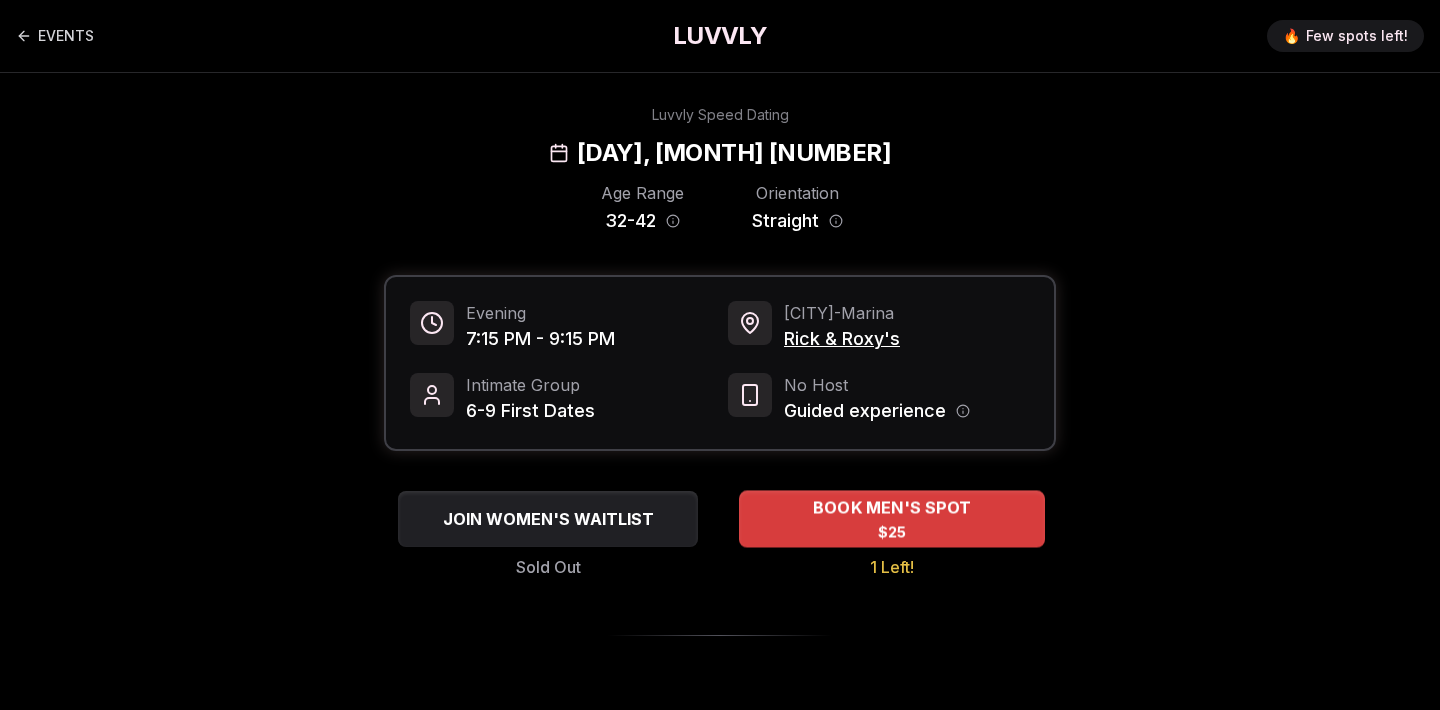 click on "BOOK MEN'S SPOT" at bounding box center [892, 508] 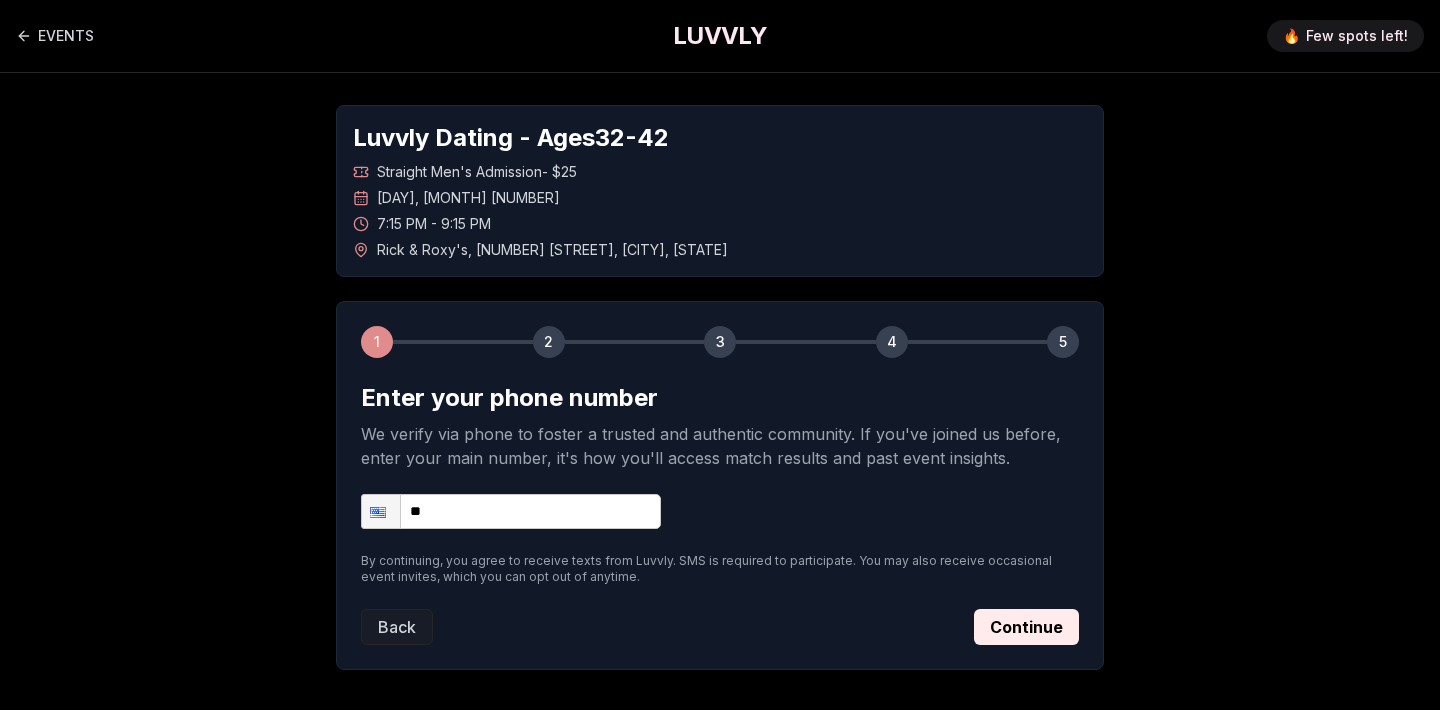 click on "**" at bounding box center [511, 511] 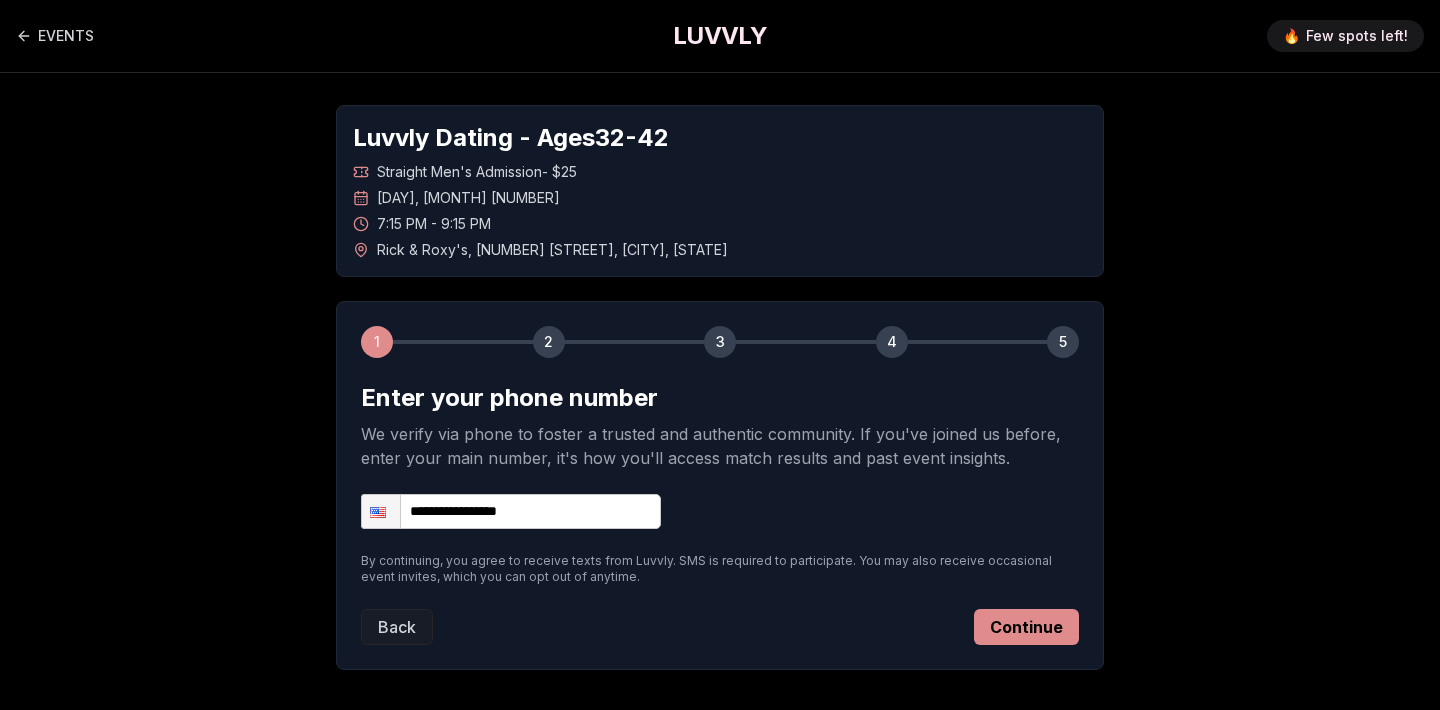 type on "**********" 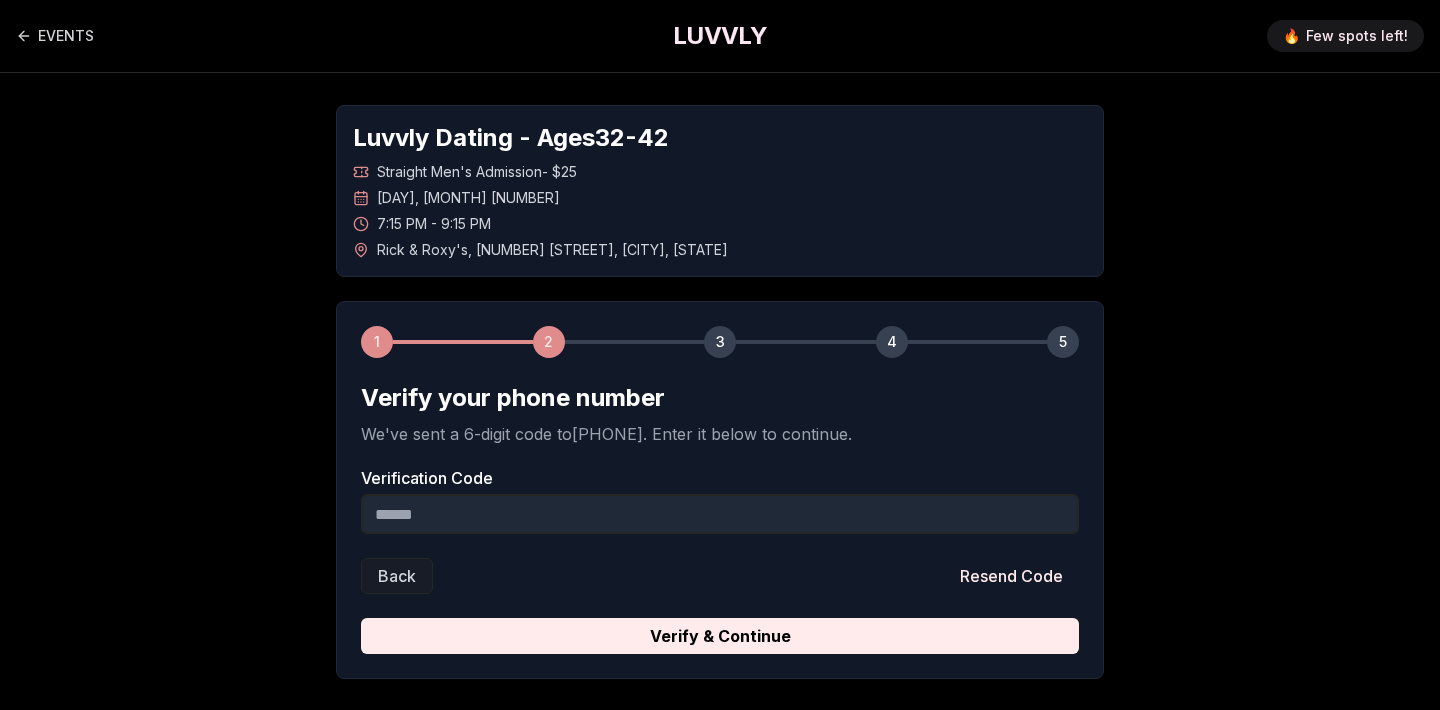 click on "Verification Code" at bounding box center [720, 514] 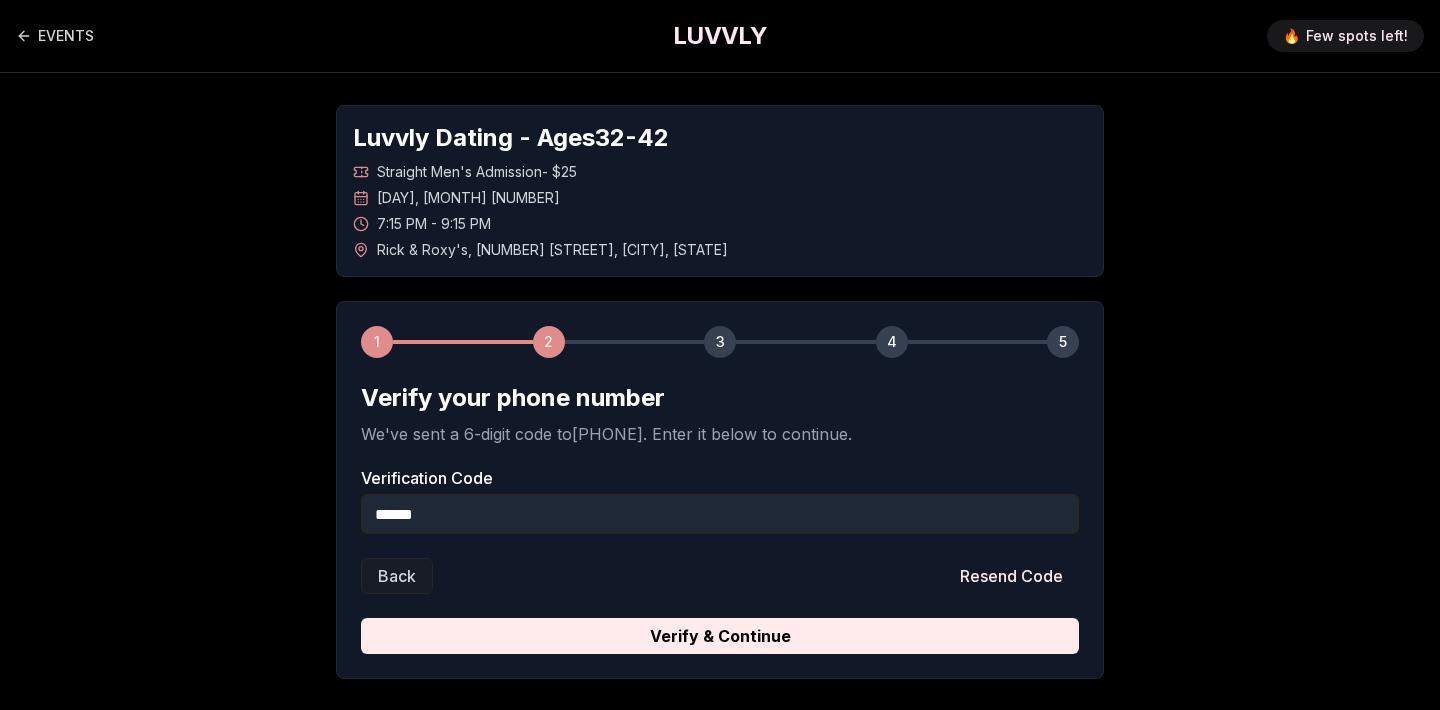 type on "******" 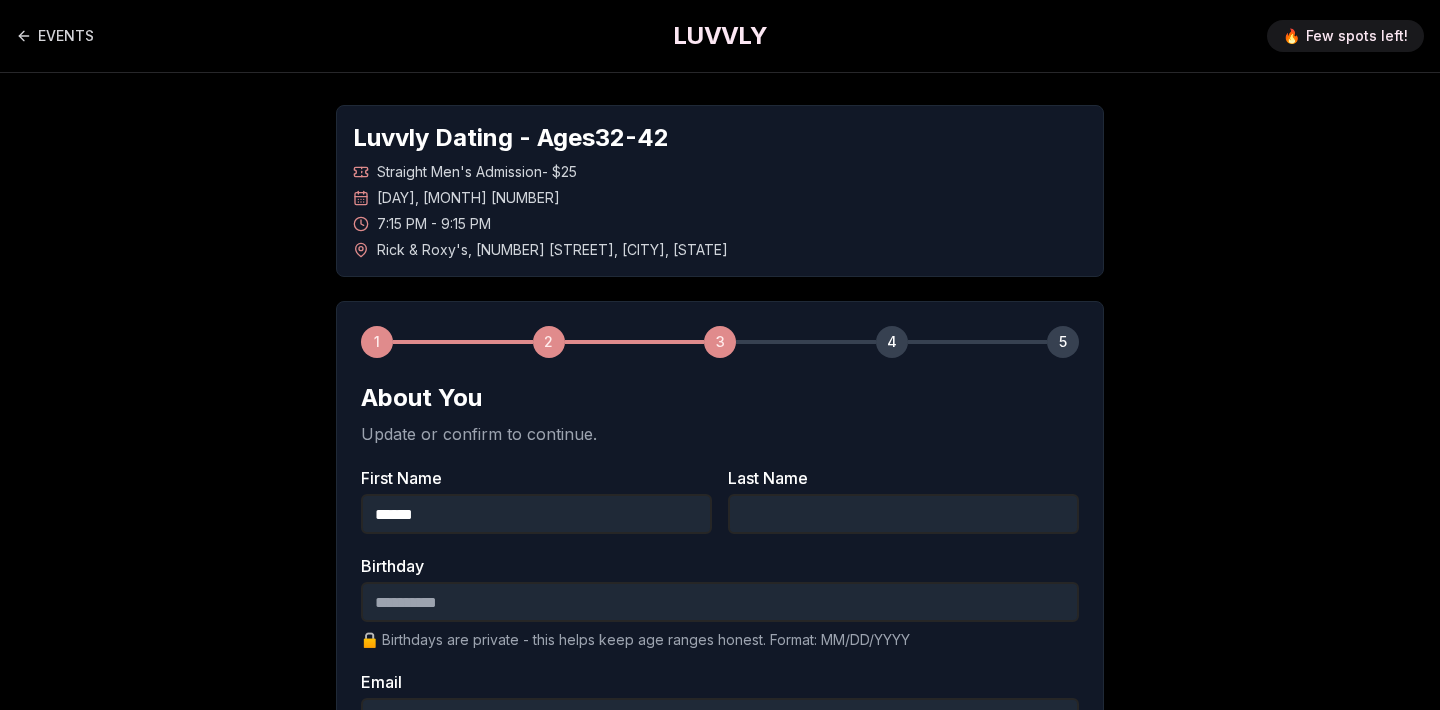 type on "******" 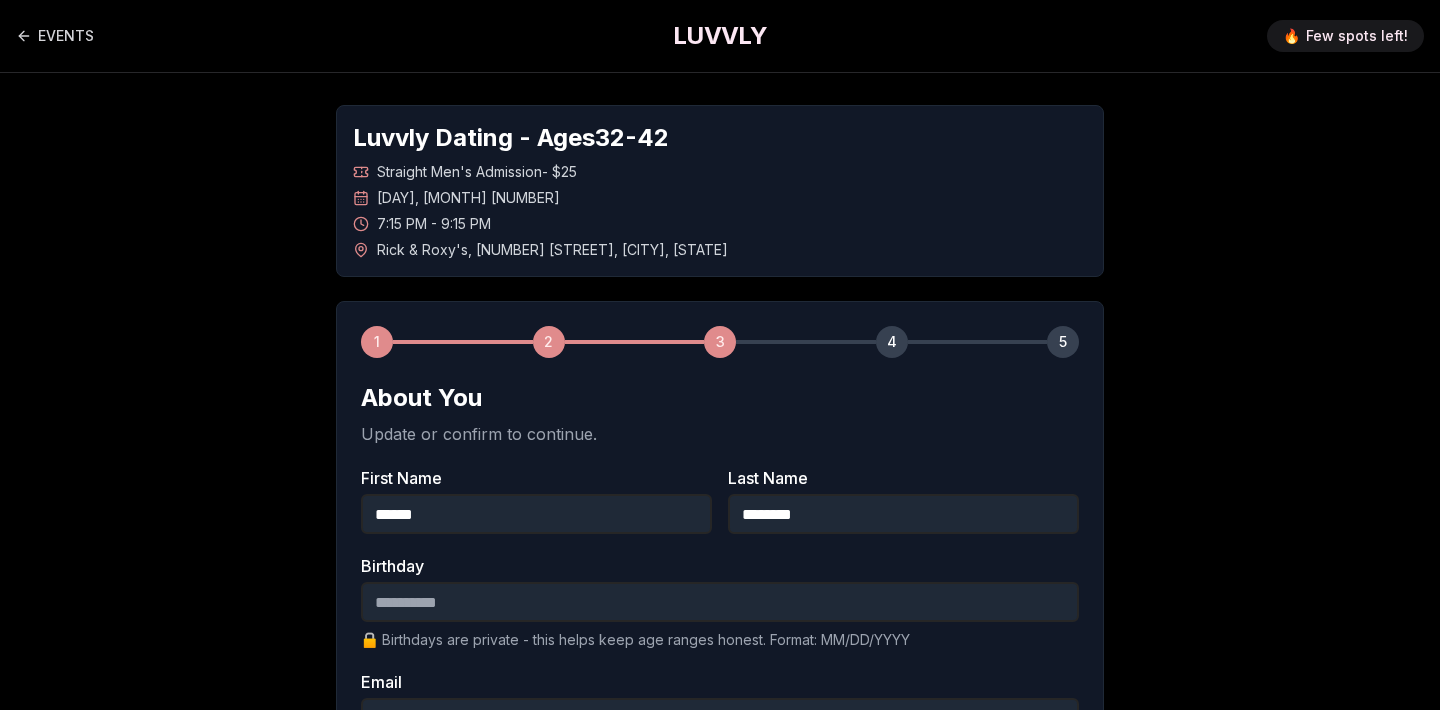 type on "********" 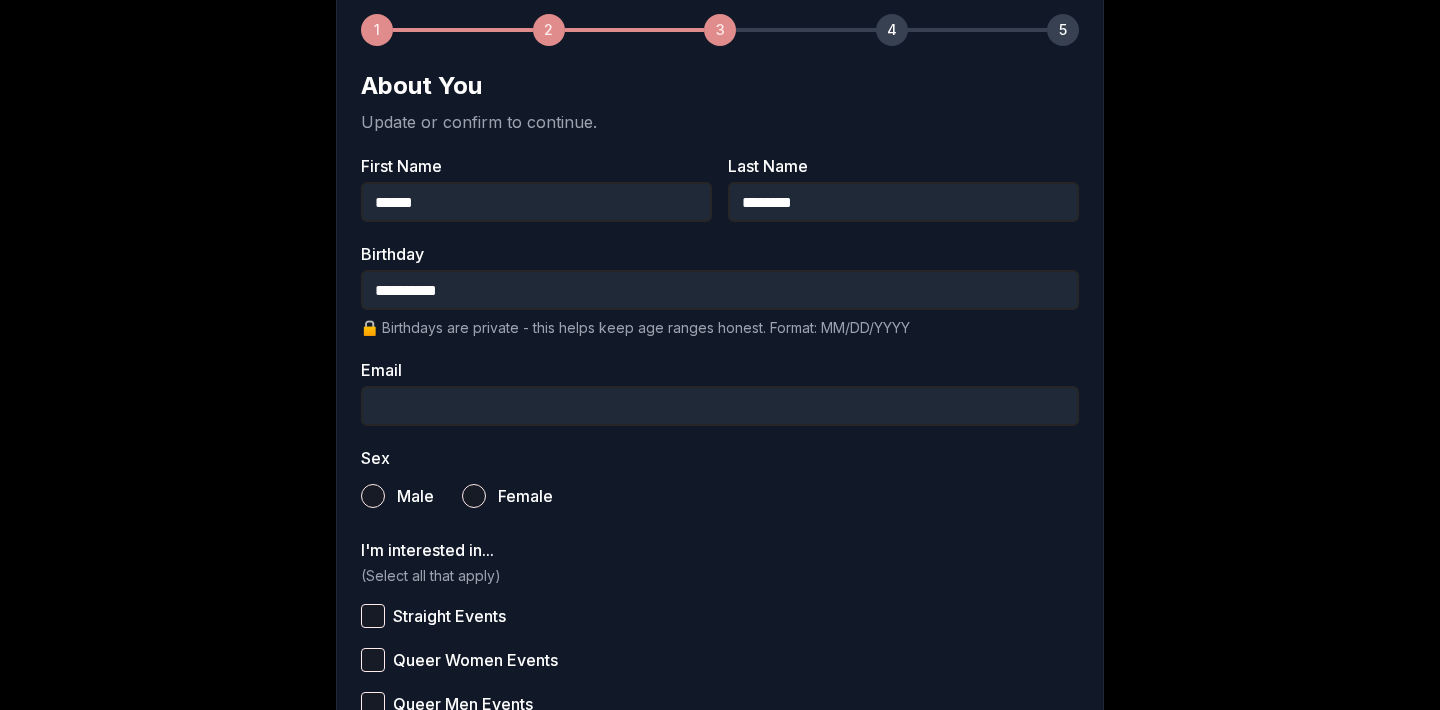 scroll, scrollTop: 320, scrollLeft: 0, axis: vertical 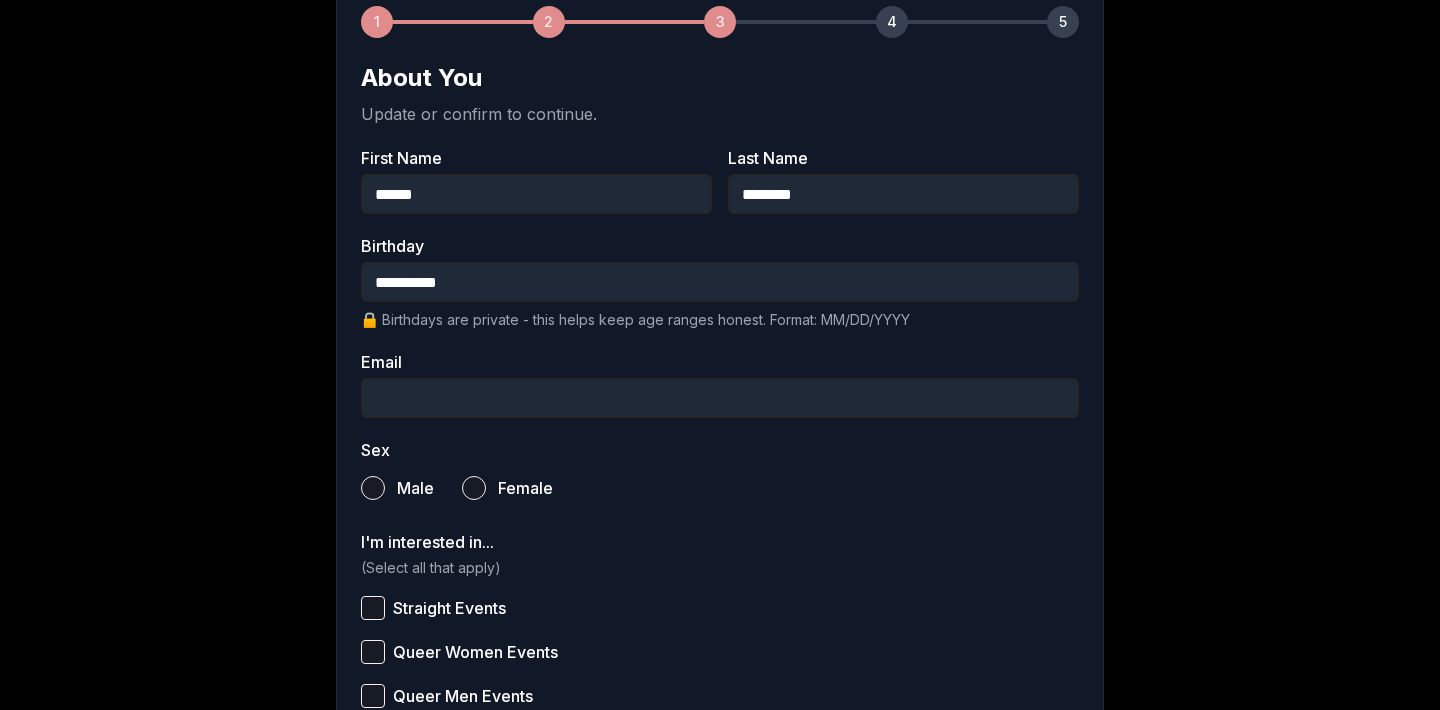 type on "**********" 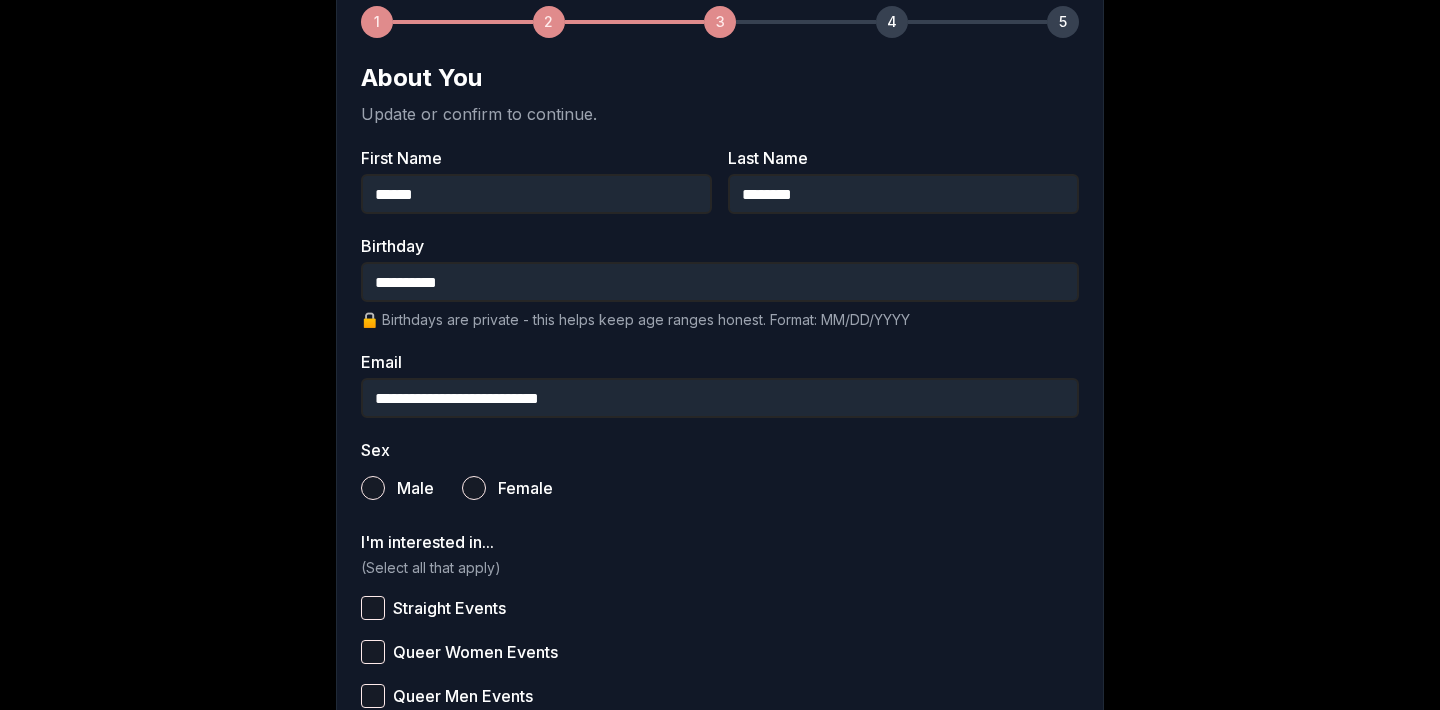 click on "Male" at bounding box center (373, 488) 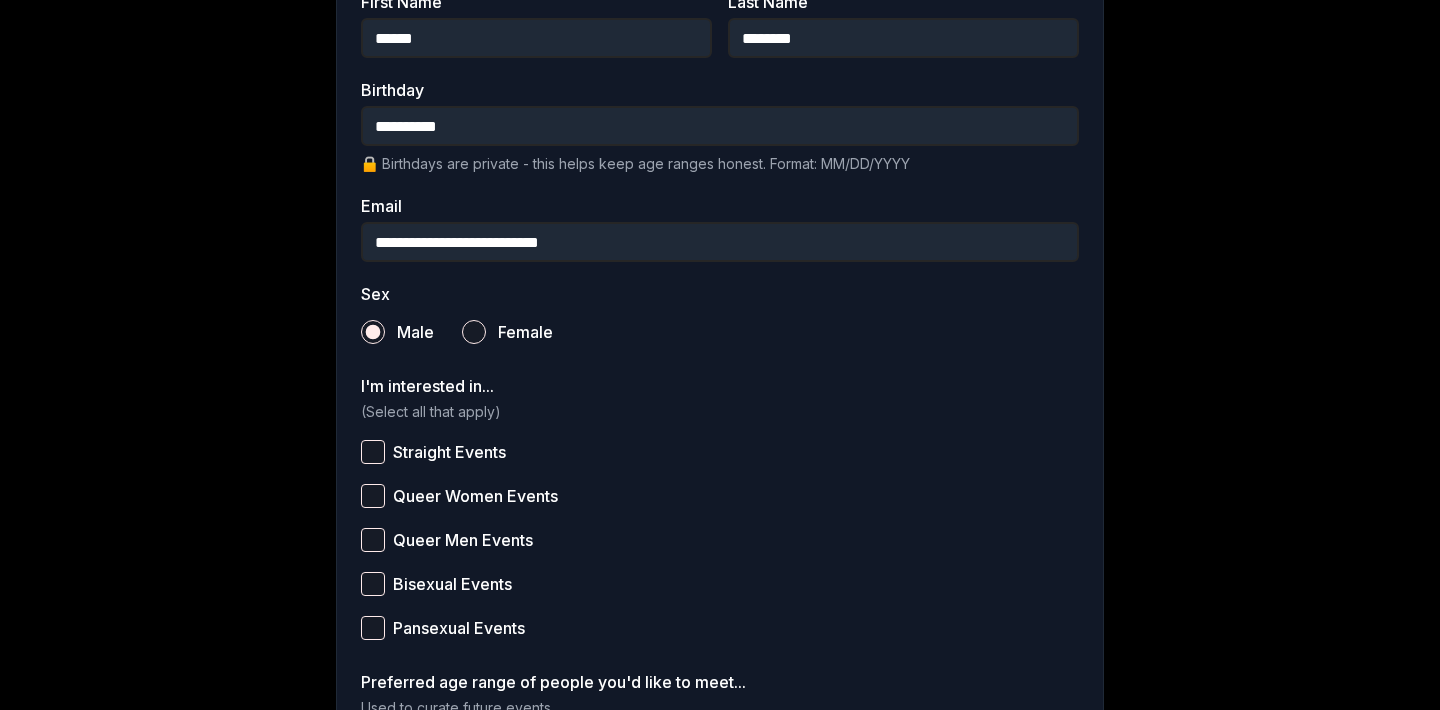scroll, scrollTop: 504, scrollLeft: 0, axis: vertical 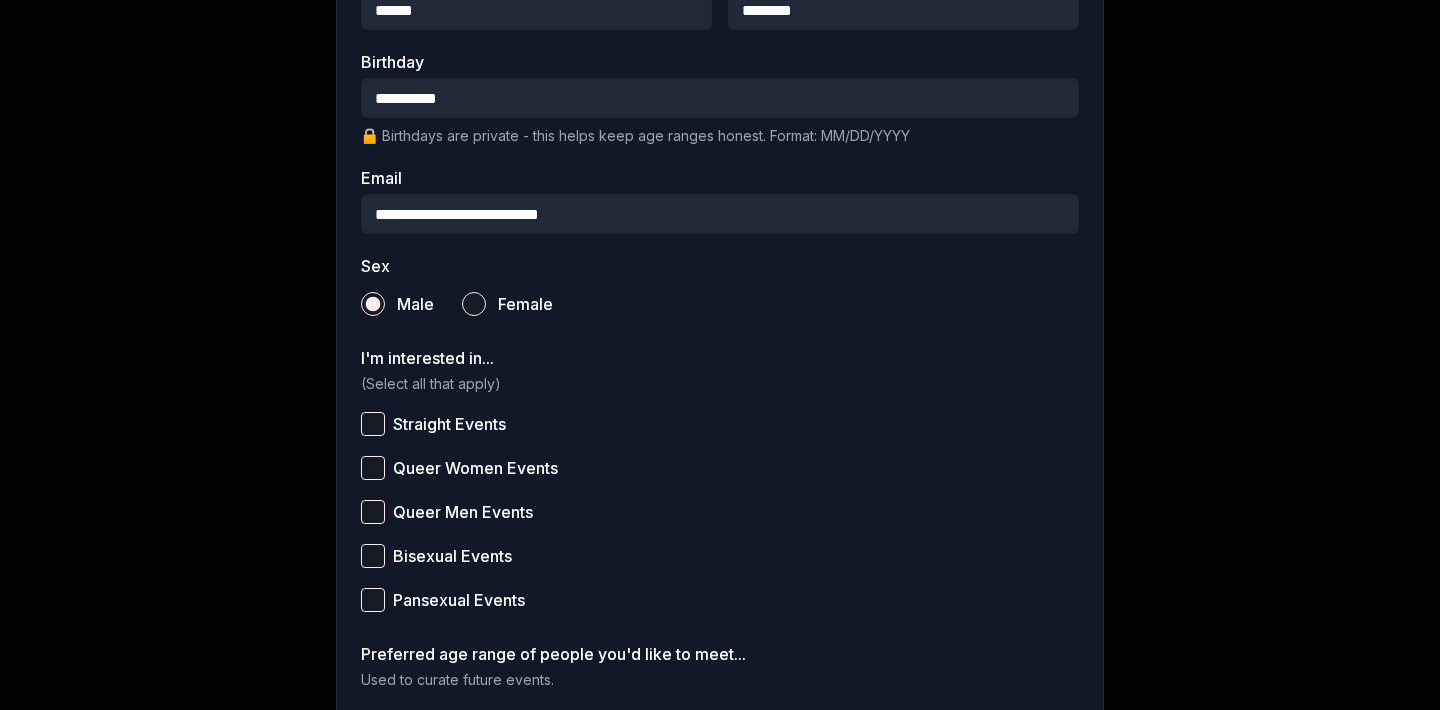 click on "Straight Events" at bounding box center (373, 424) 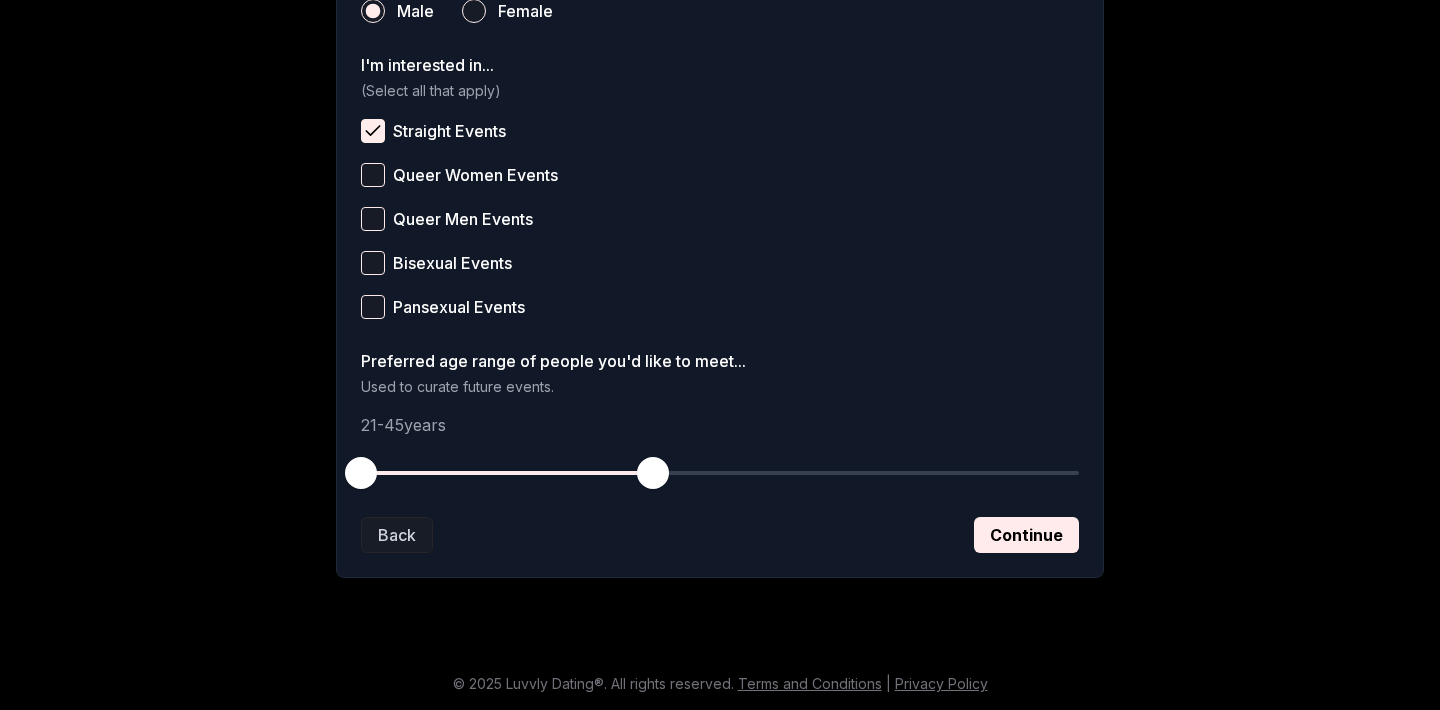 scroll, scrollTop: 797, scrollLeft: 0, axis: vertical 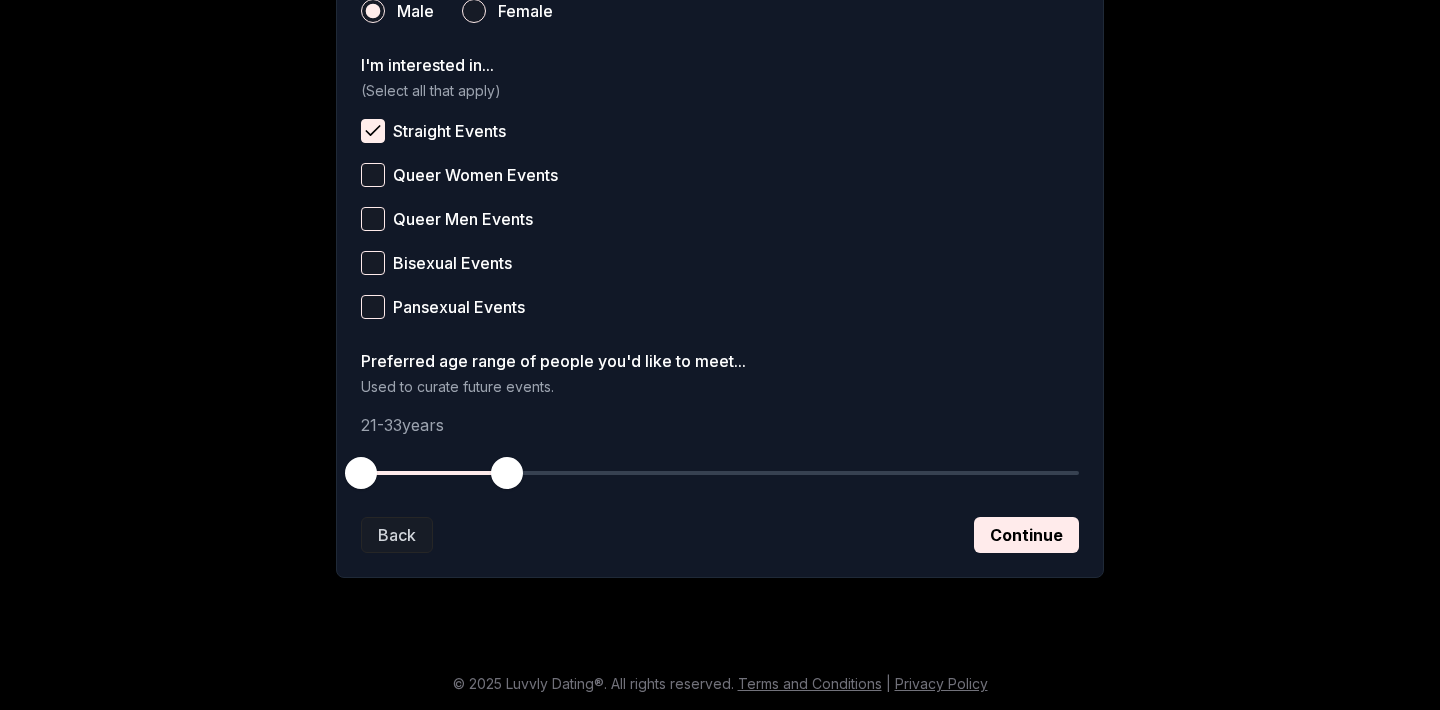 drag, startPoint x: 651, startPoint y: 475, endPoint x: 505, endPoint y: 483, distance: 146.21901 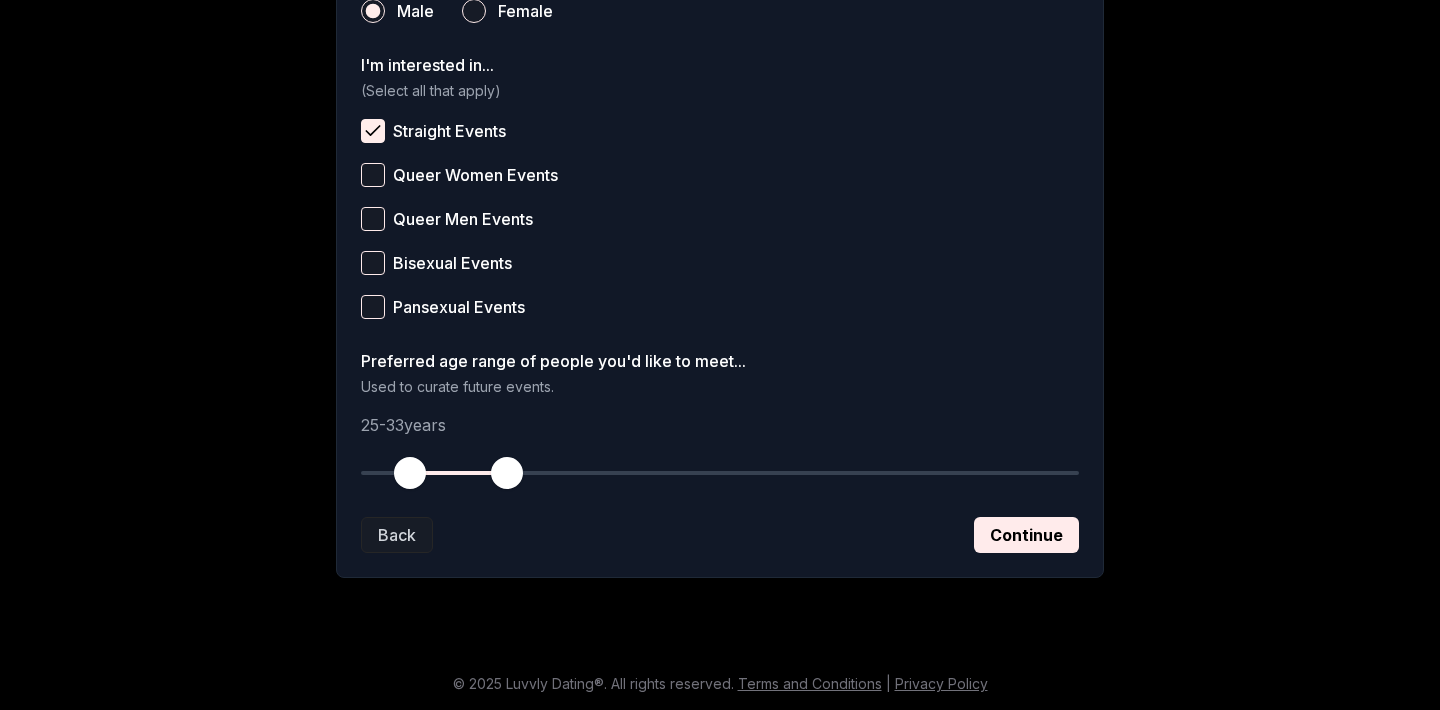 drag, startPoint x: 370, startPoint y: 479, endPoint x: 411, endPoint y: 477, distance: 41.04875 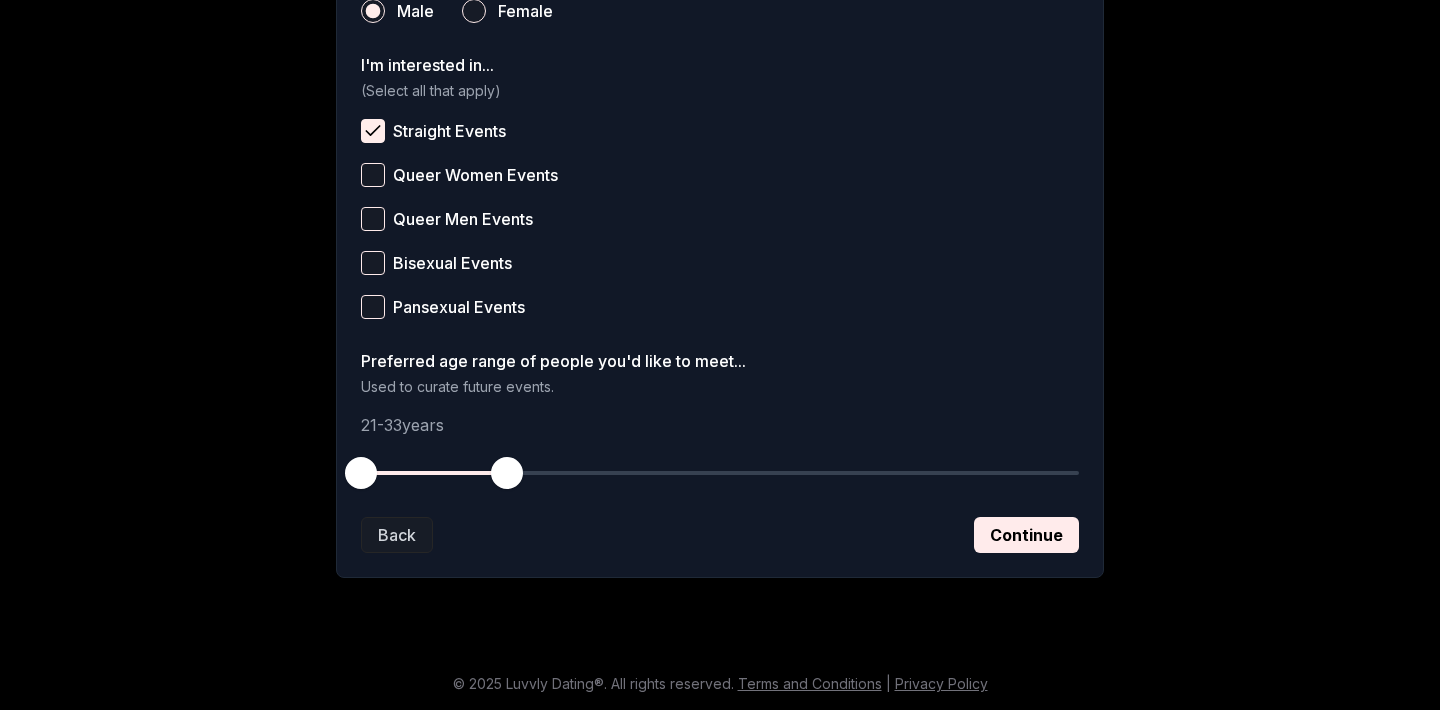 drag, startPoint x: 406, startPoint y: 473, endPoint x: 310, endPoint y: 473, distance: 96 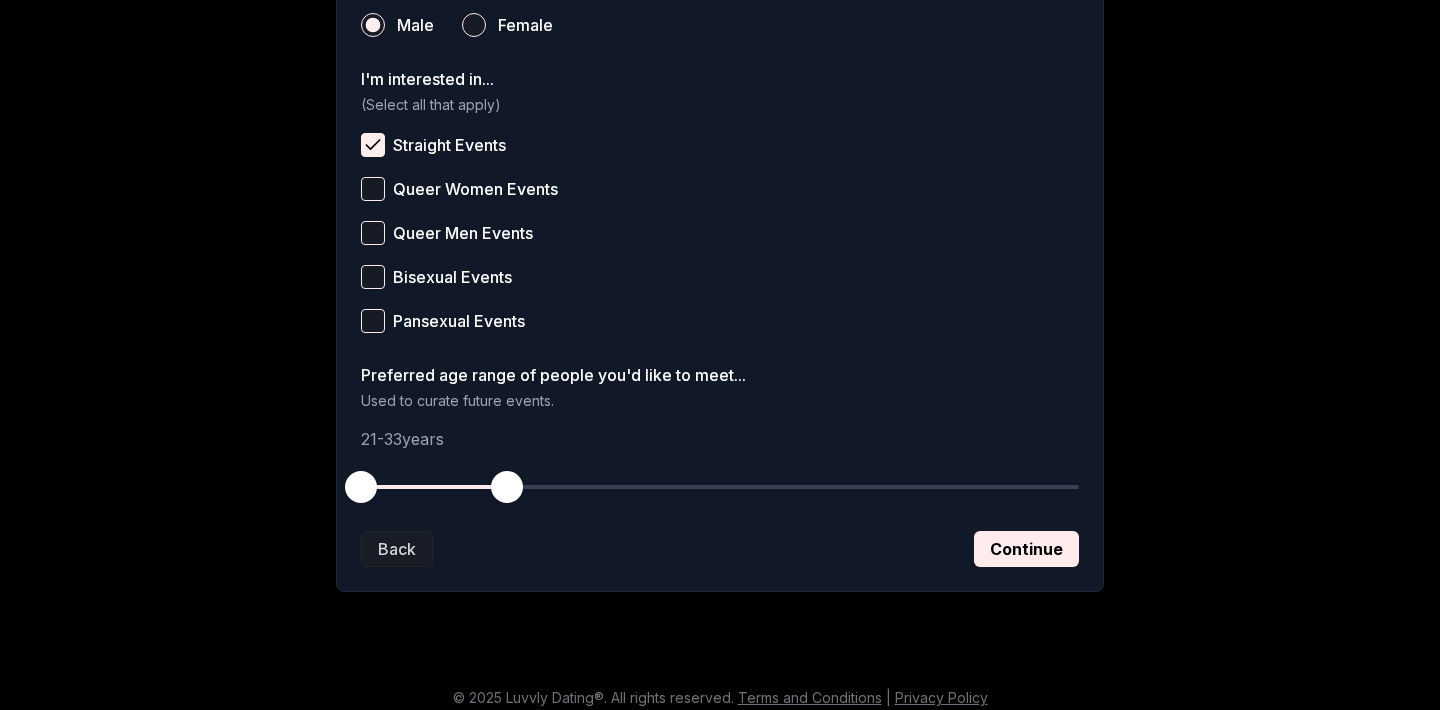 scroll, scrollTop: 783, scrollLeft: 0, axis: vertical 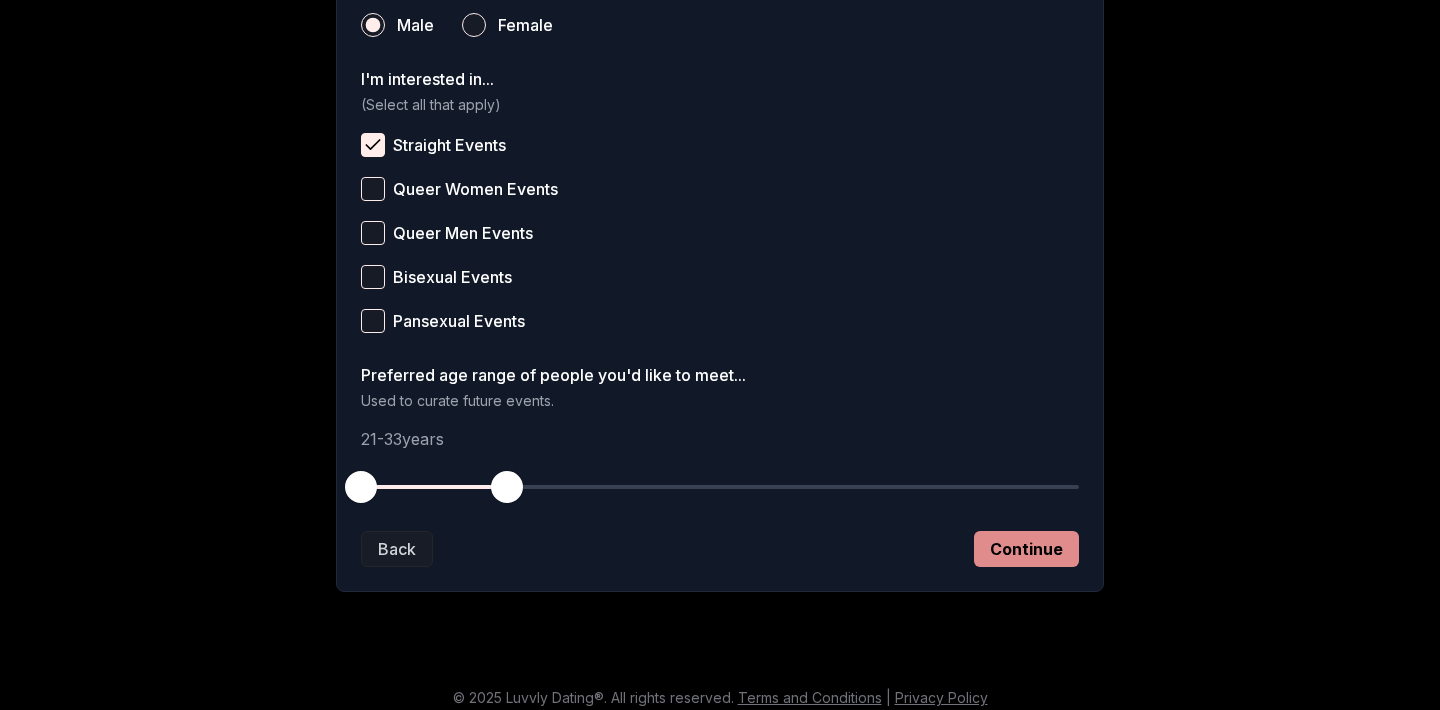 click on "Continue" at bounding box center [1026, 549] 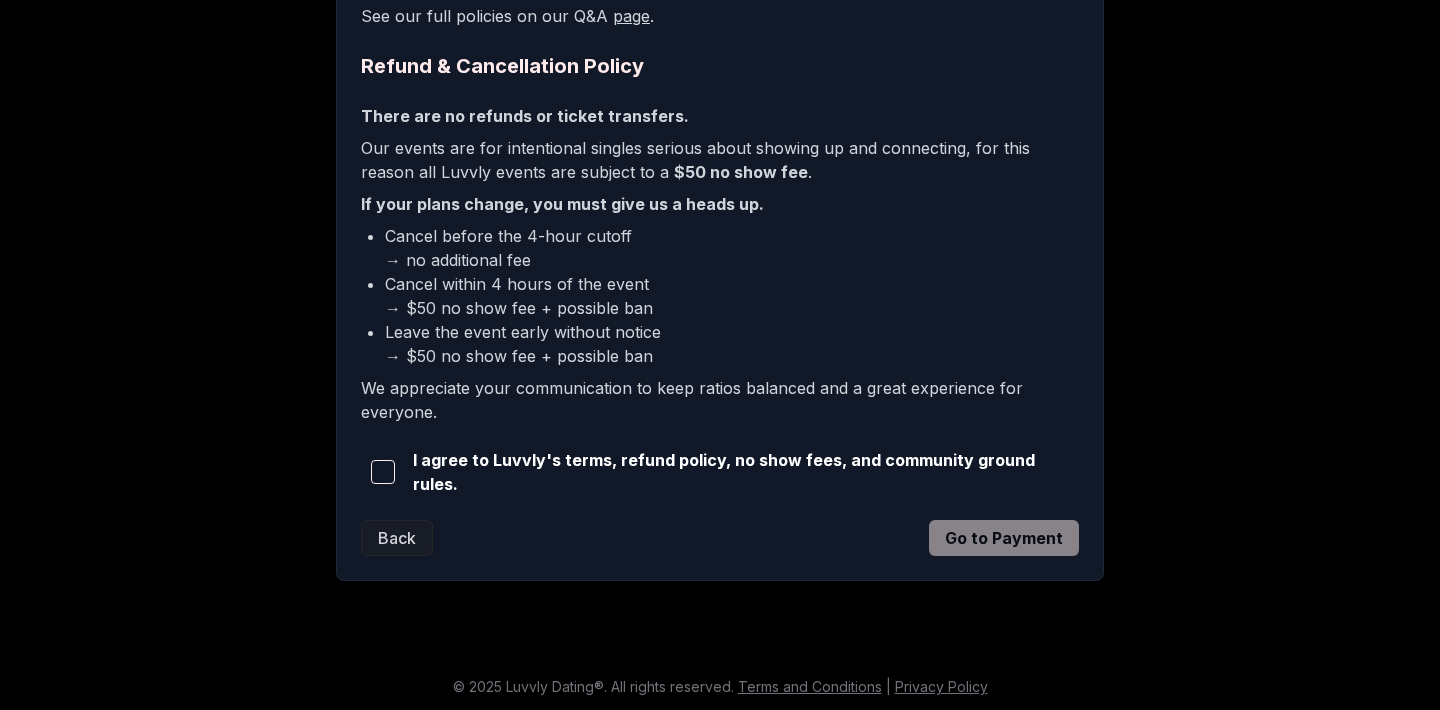 scroll, scrollTop: 473, scrollLeft: 0, axis: vertical 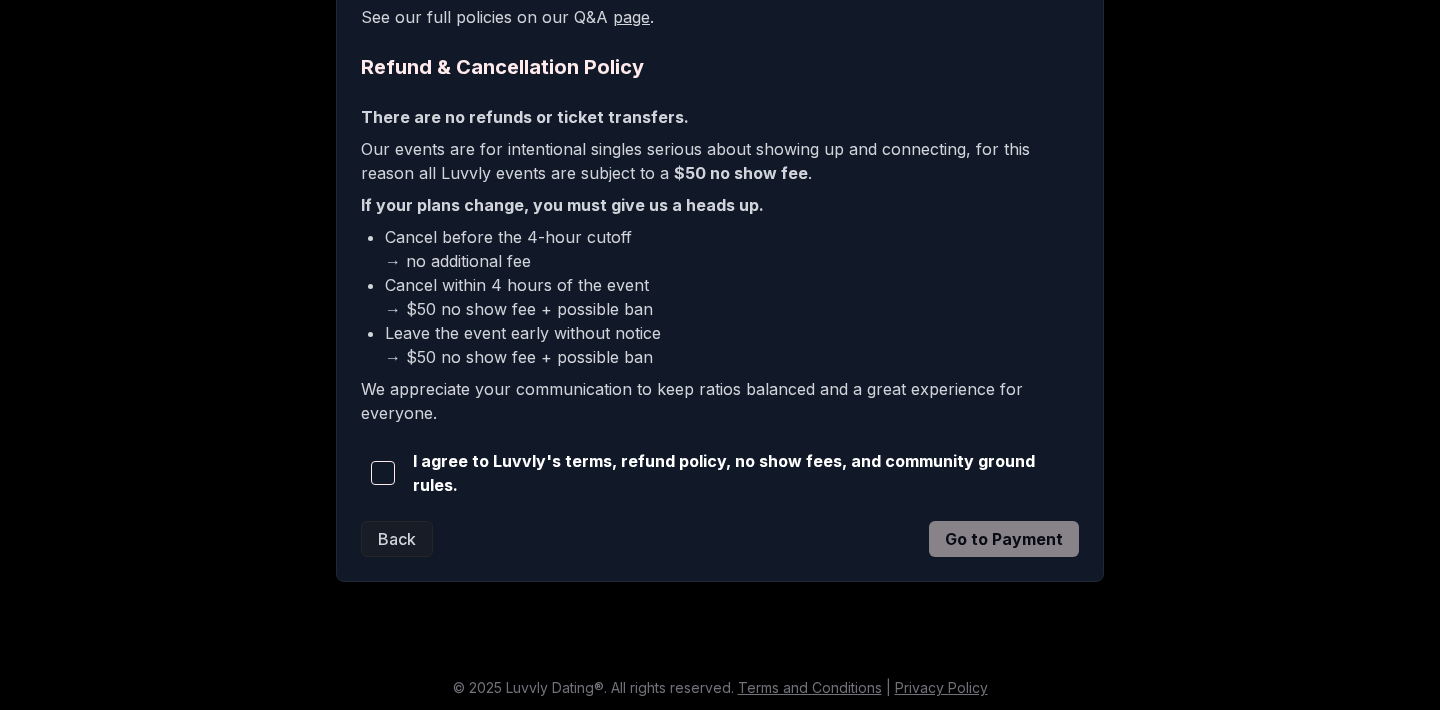 click at bounding box center [383, 473] 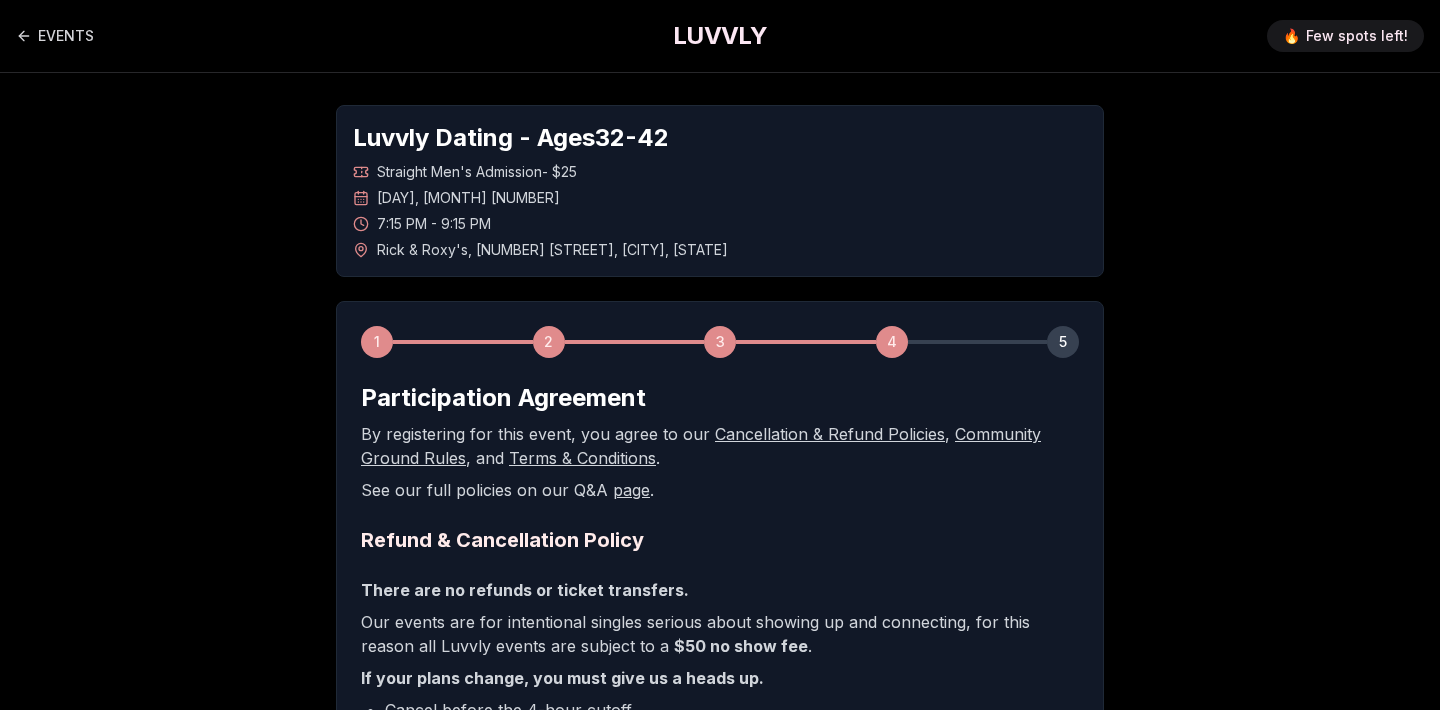 scroll, scrollTop: 0, scrollLeft: 0, axis: both 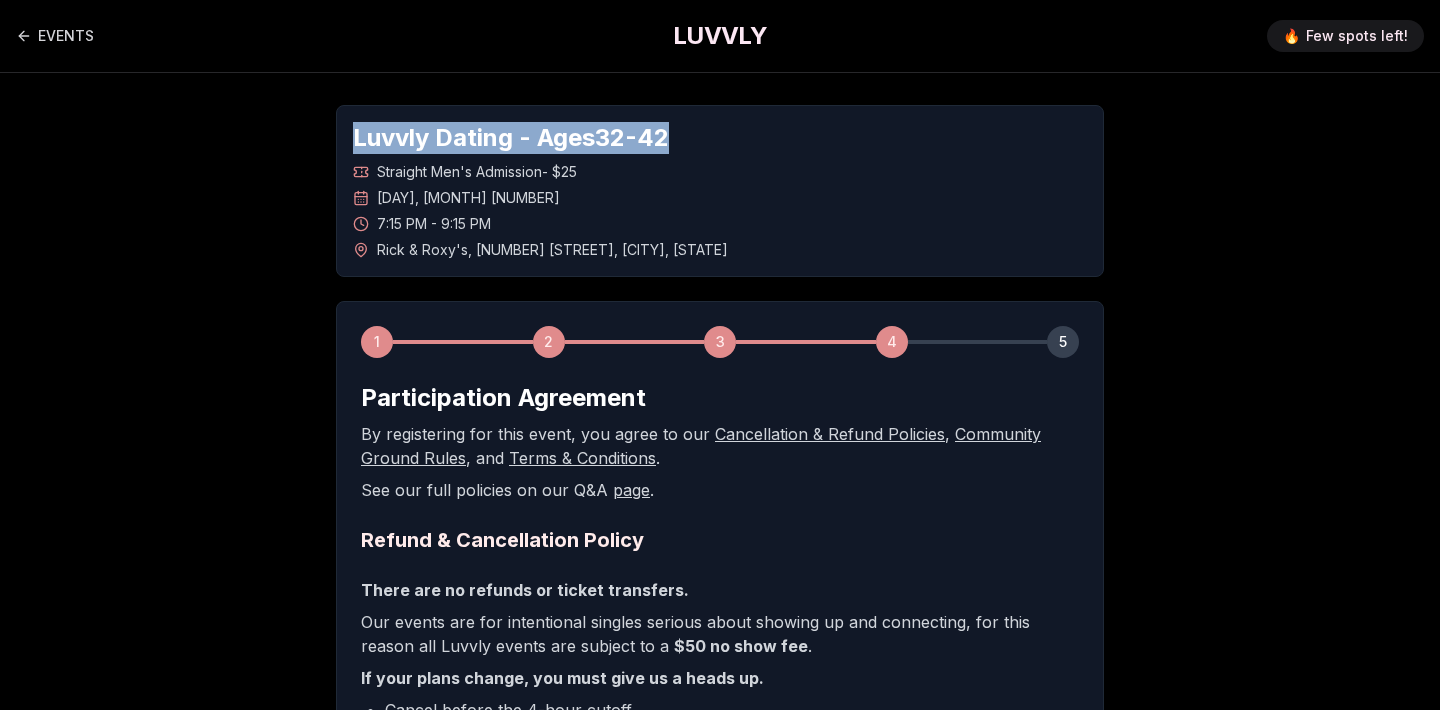 drag, startPoint x: 355, startPoint y: 143, endPoint x: 703, endPoint y: 130, distance: 348.24274 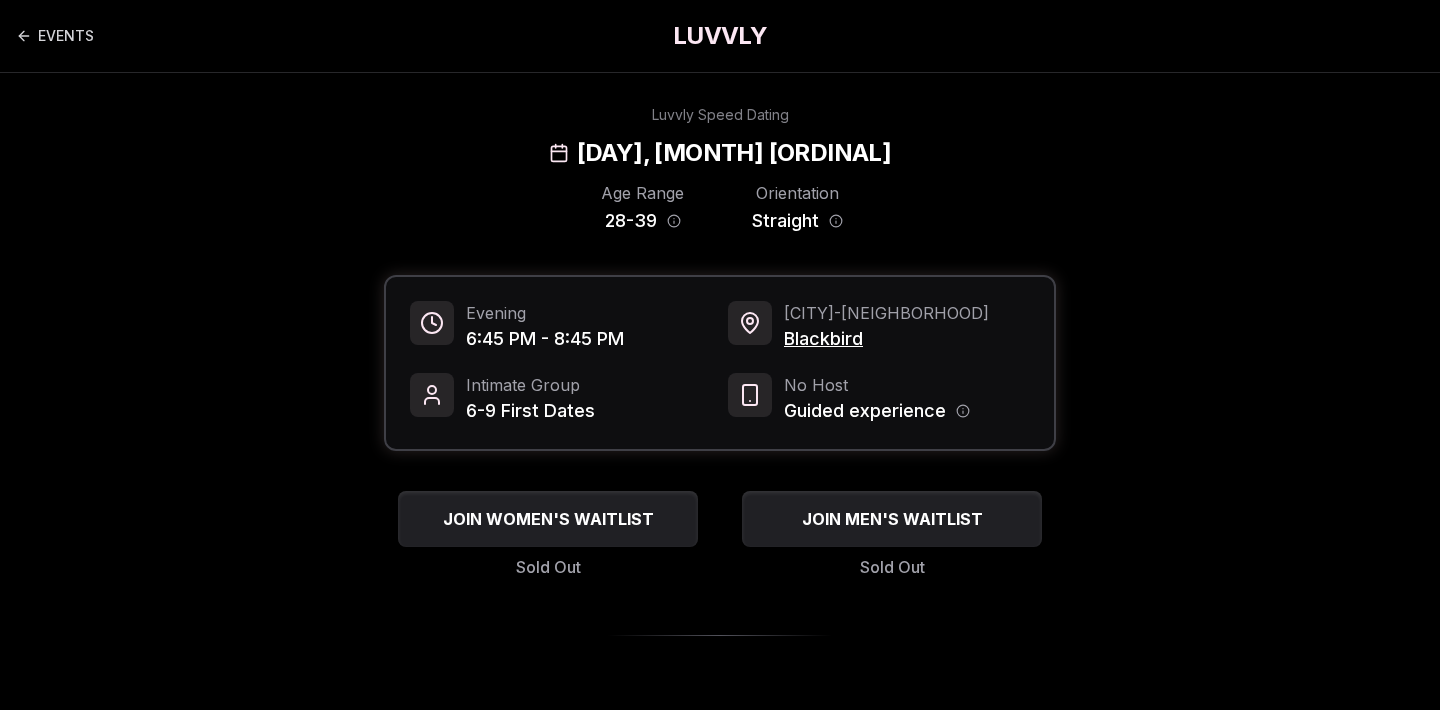 scroll, scrollTop: 0, scrollLeft: 0, axis: both 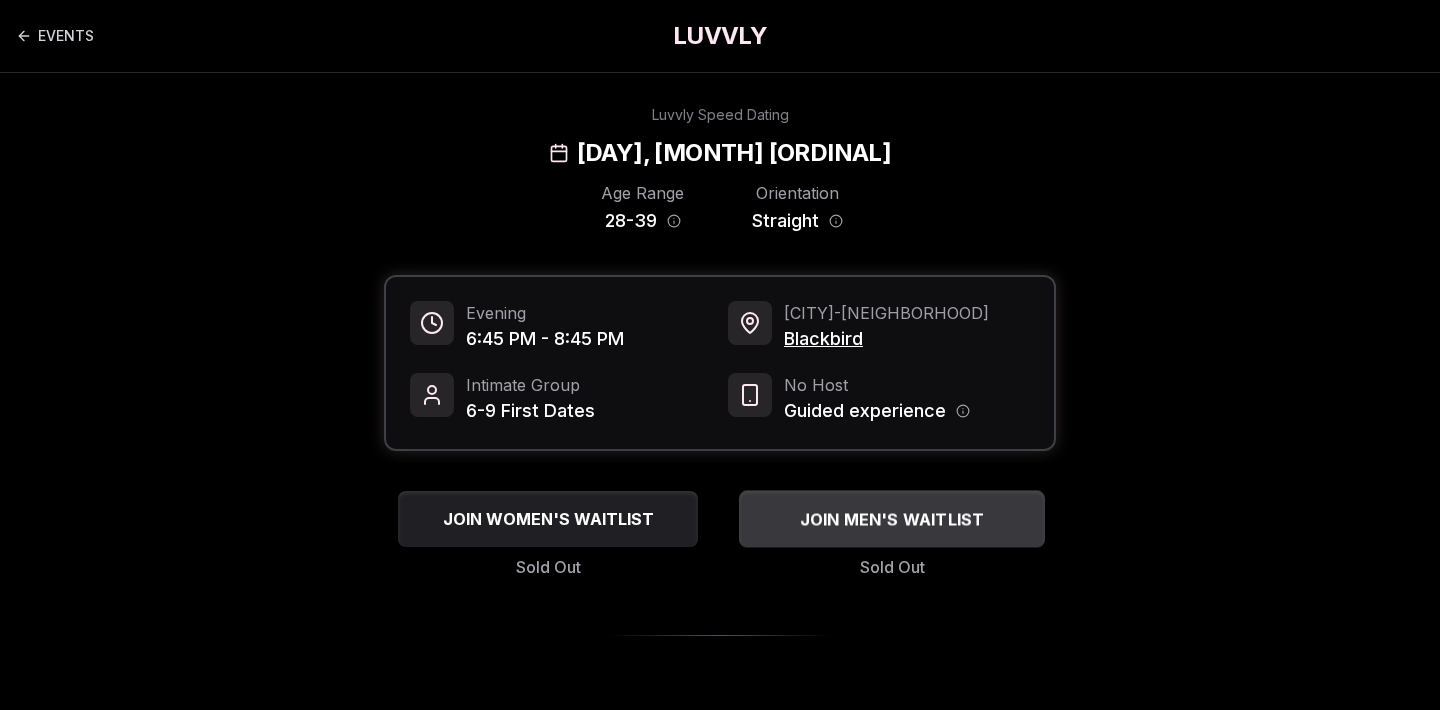 click on "JOIN MEN'S WAITLIST" at bounding box center [892, 519] 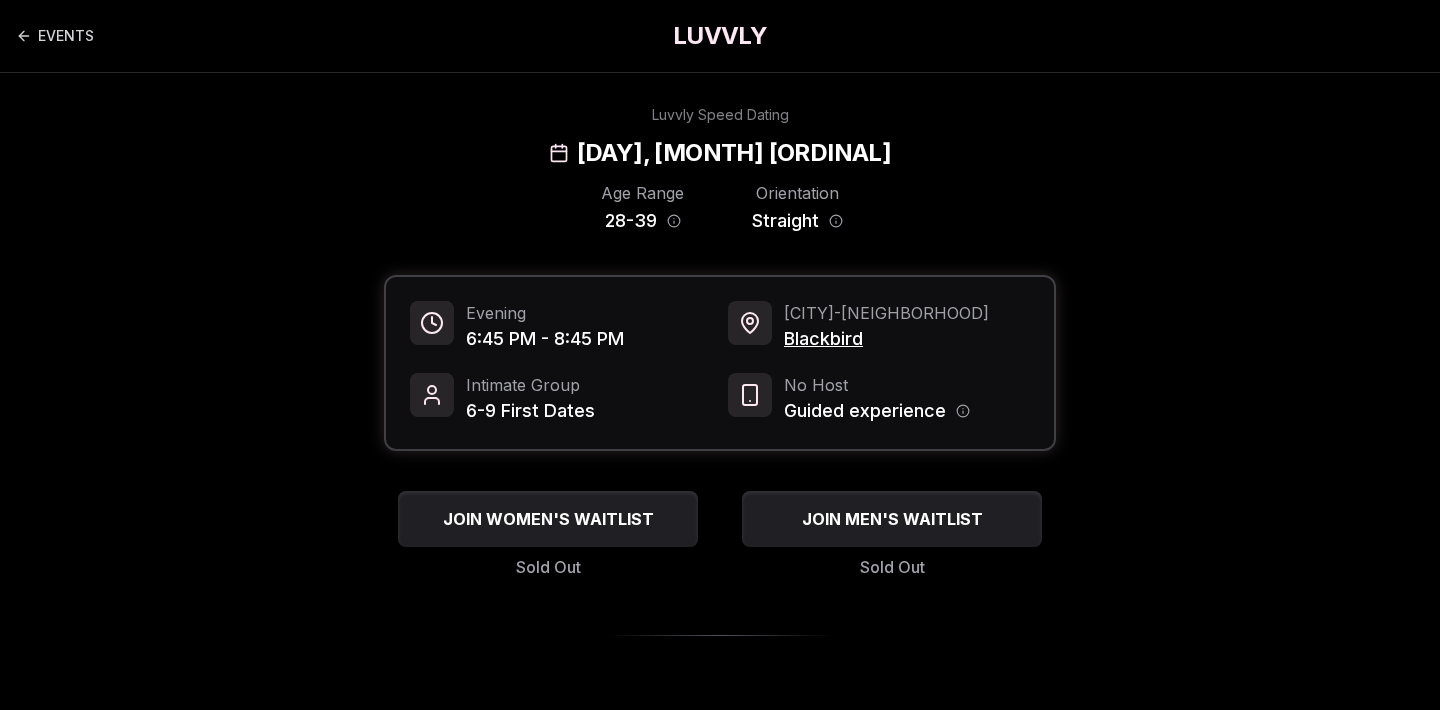 scroll, scrollTop: 0, scrollLeft: 0, axis: both 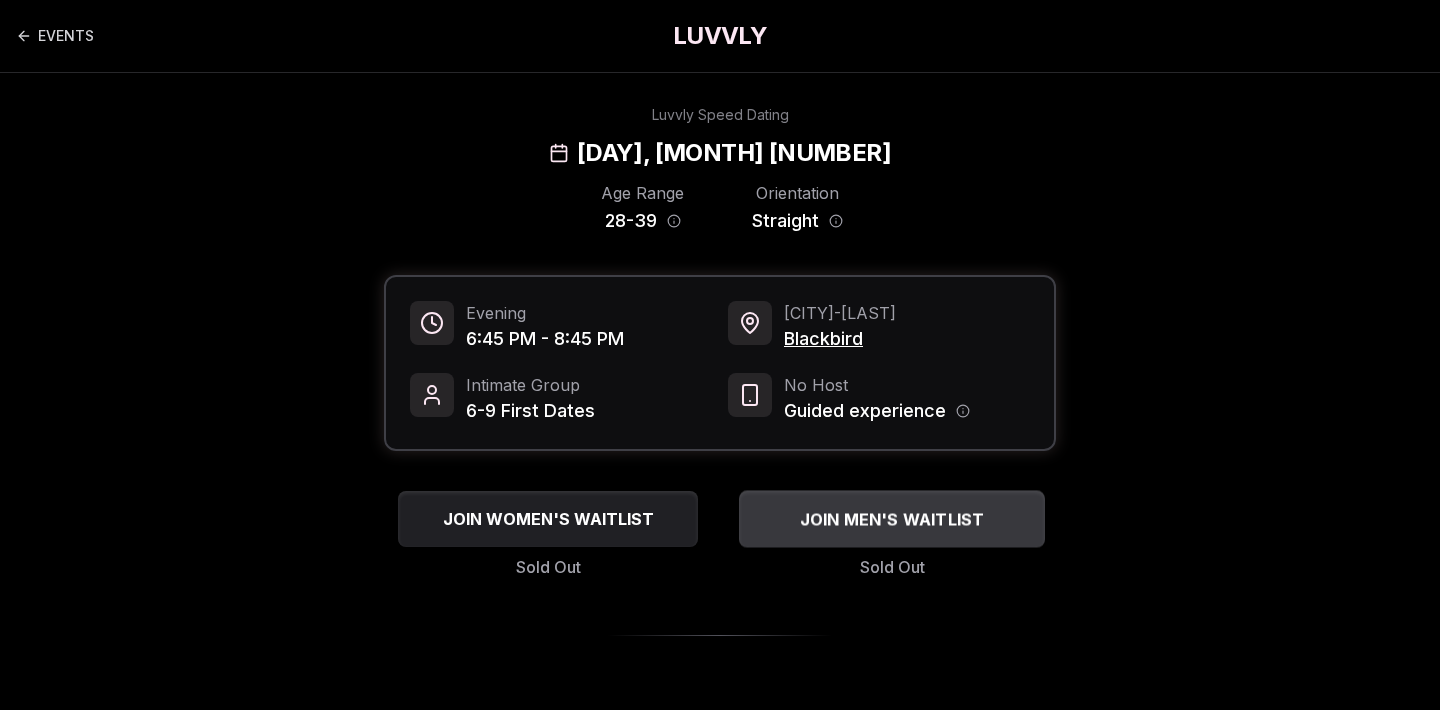 click on "JOIN MEN'S WAITLIST" at bounding box center (892, 519) 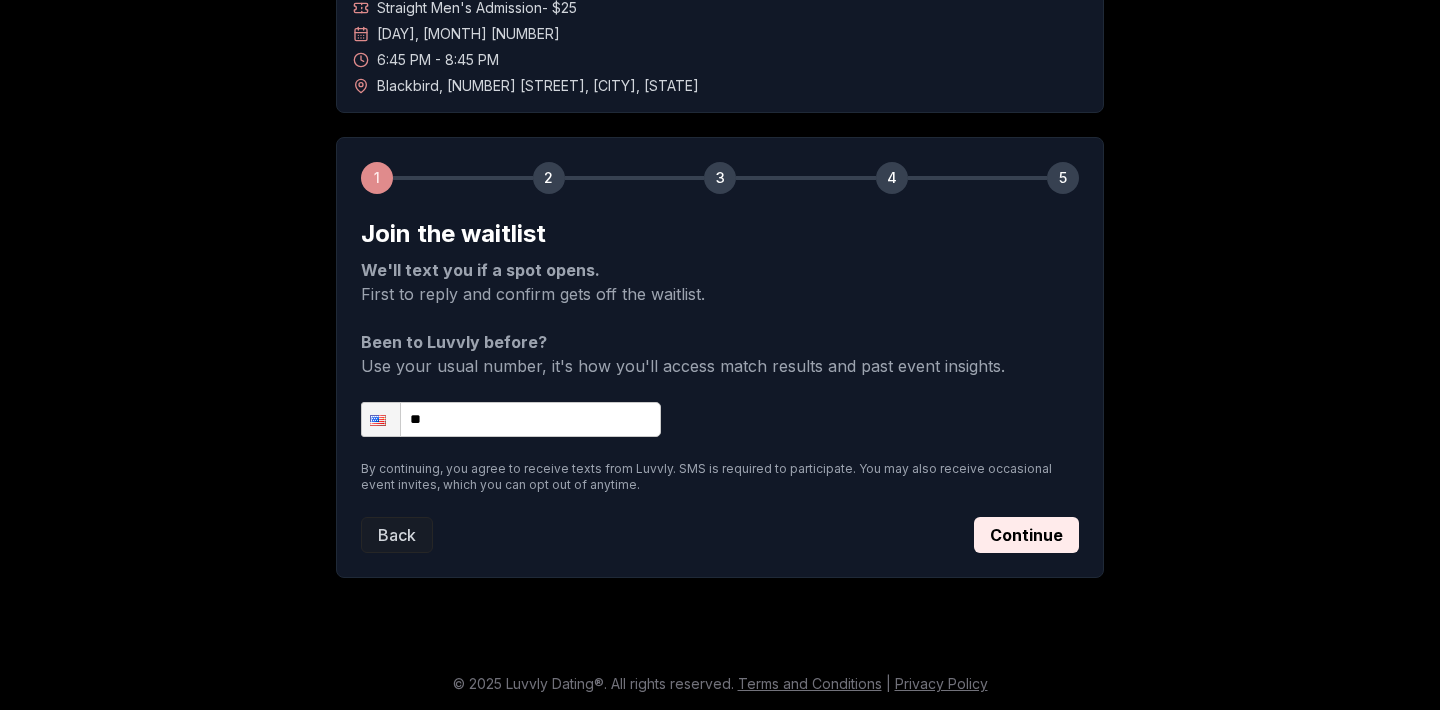 scroll, scrollTop: 164, scrollLeft: 0, axis: vertical 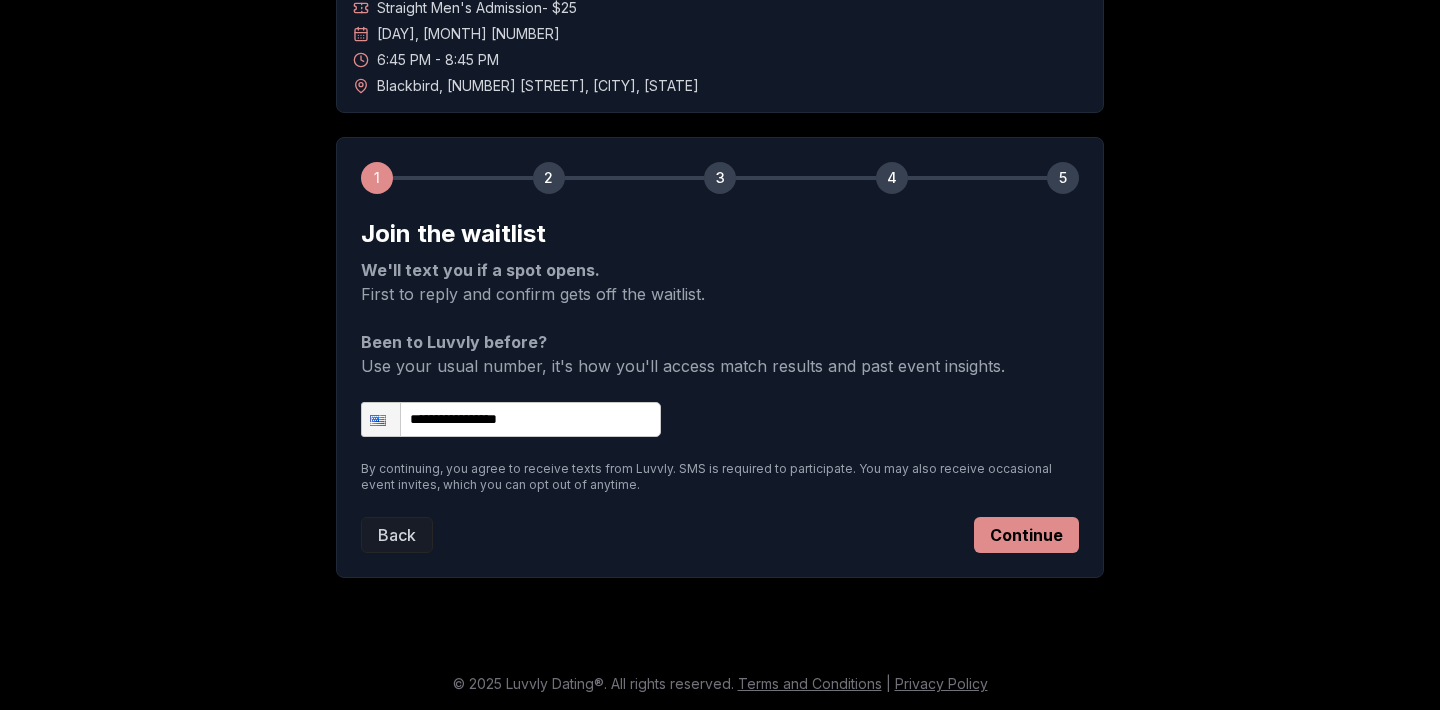 type on "**********" 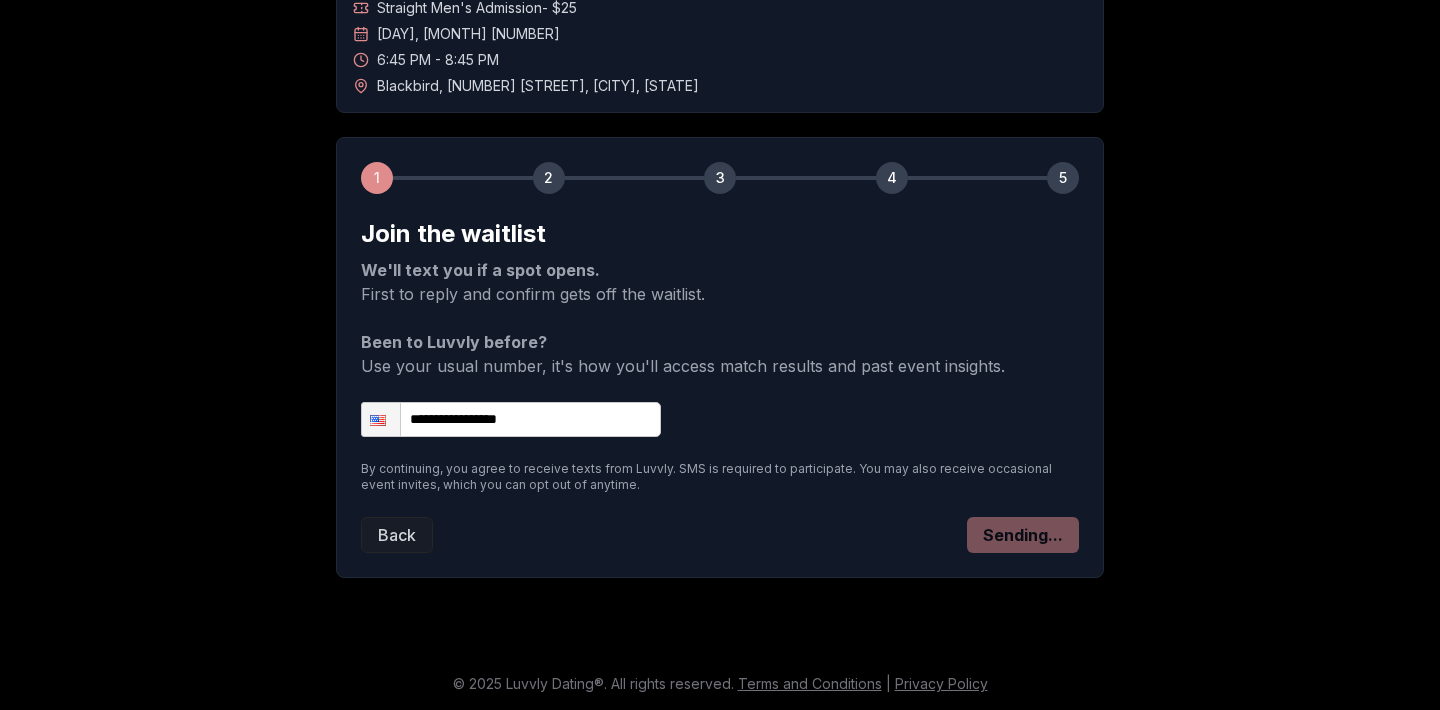 scroll, scrollTop: 101, scrollLeft: 0, axis: vertical 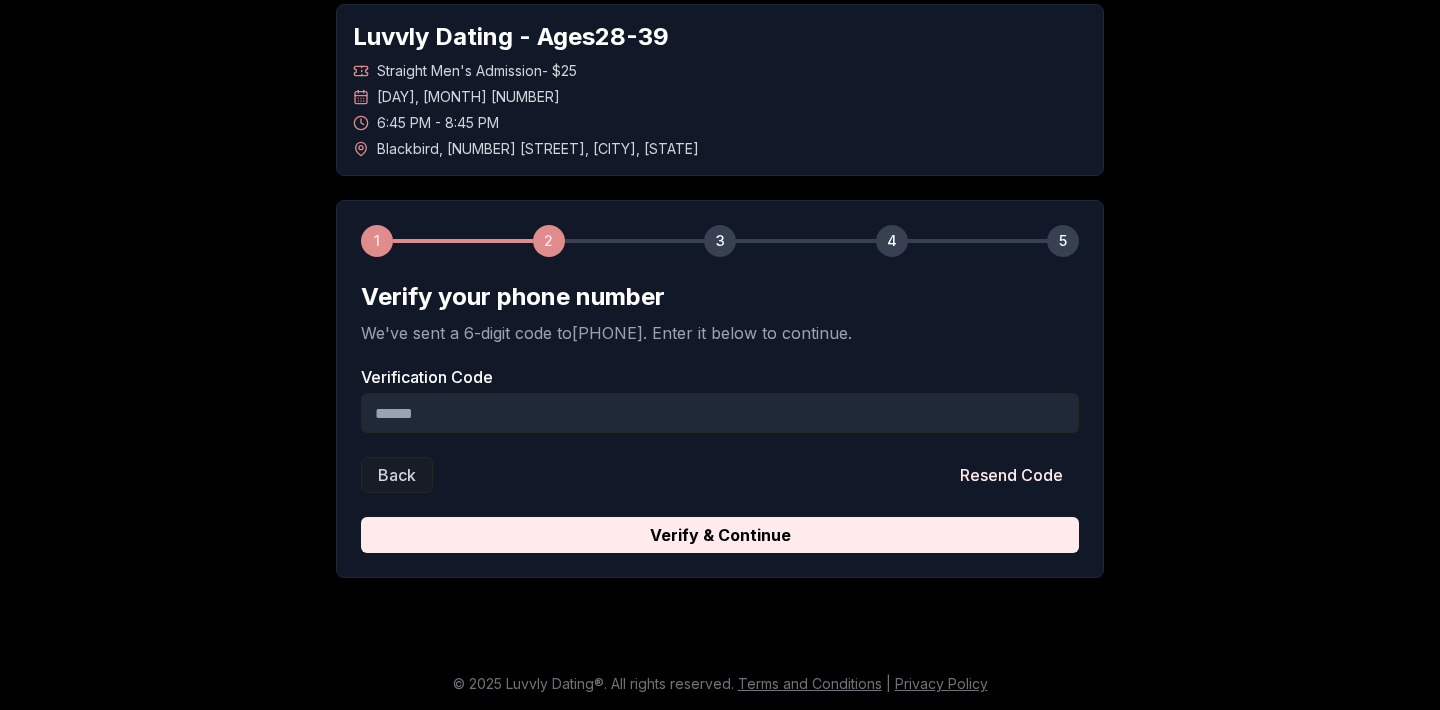 click on "Verification Code" at bounding box center [720, 413] 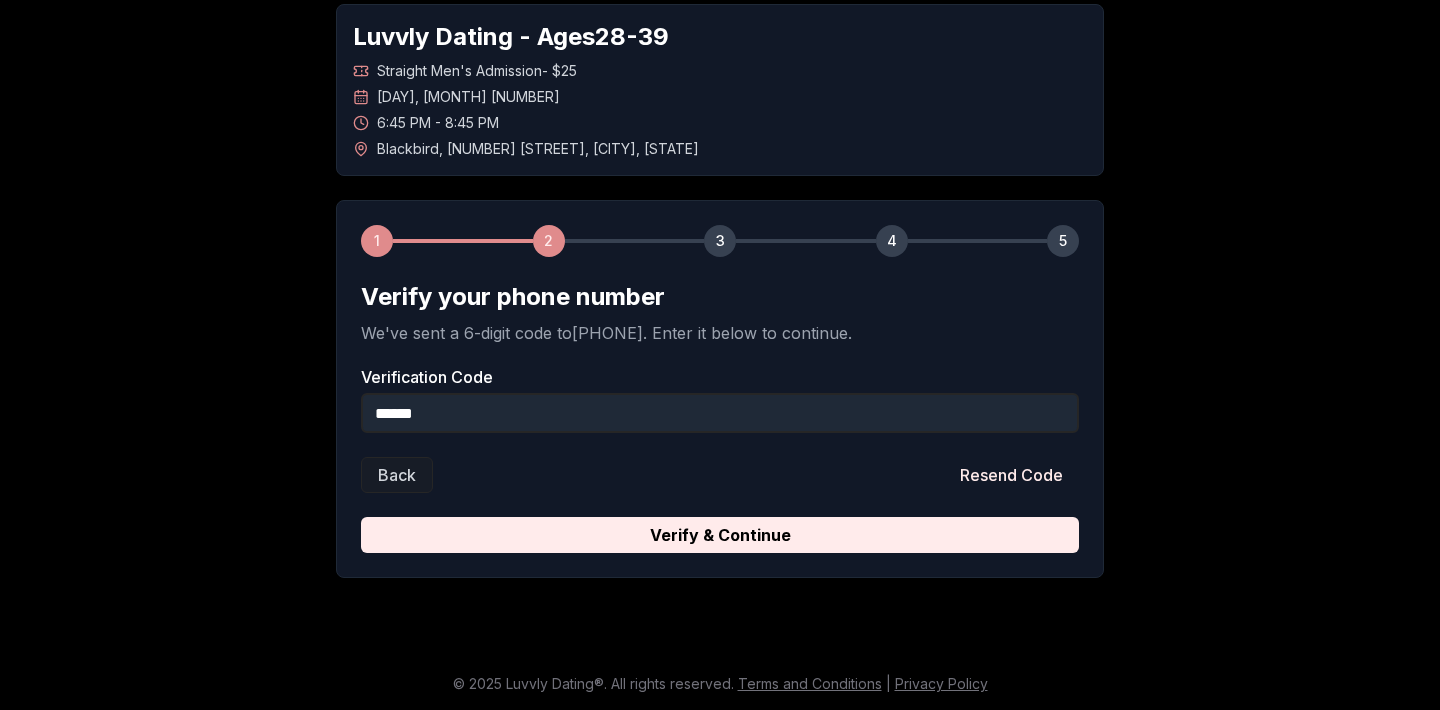 type on "******" 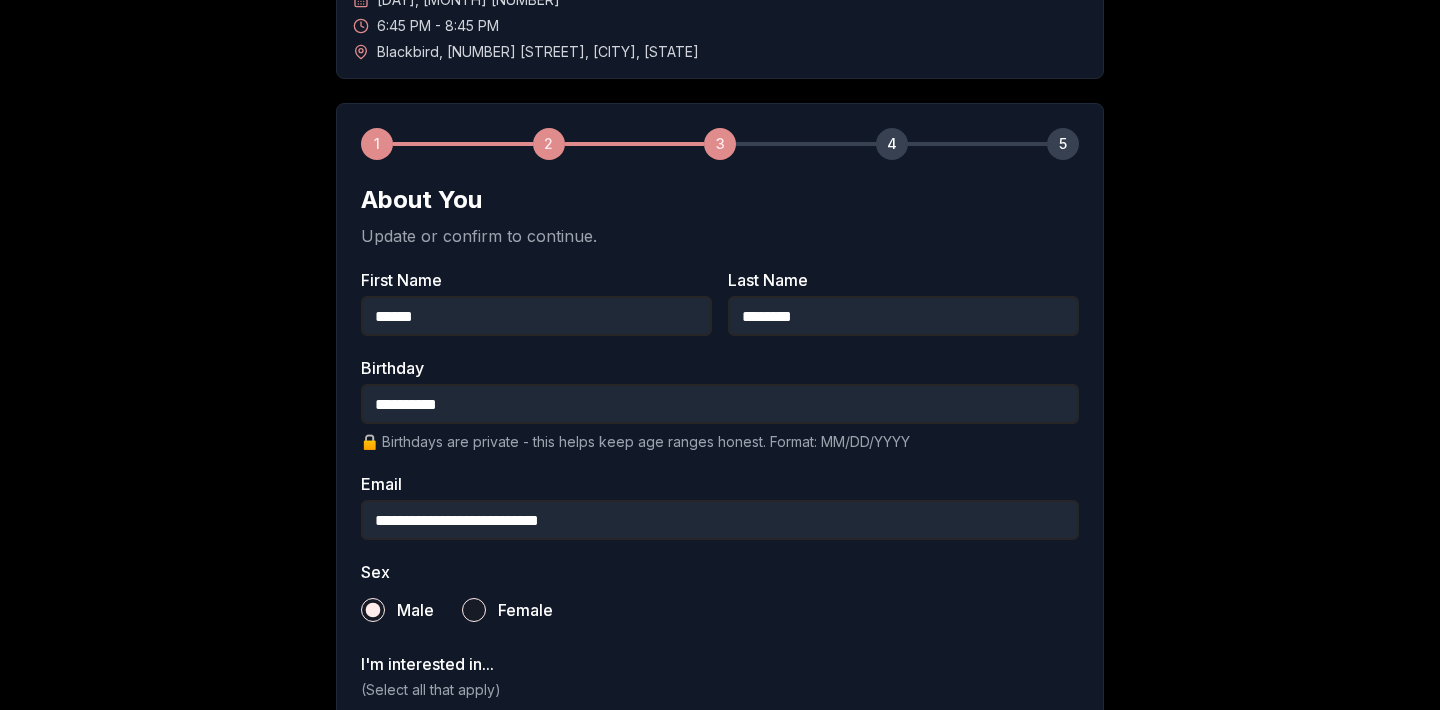 scroll, scrollTop: 200, scrollLeft: 0, axis: vertical 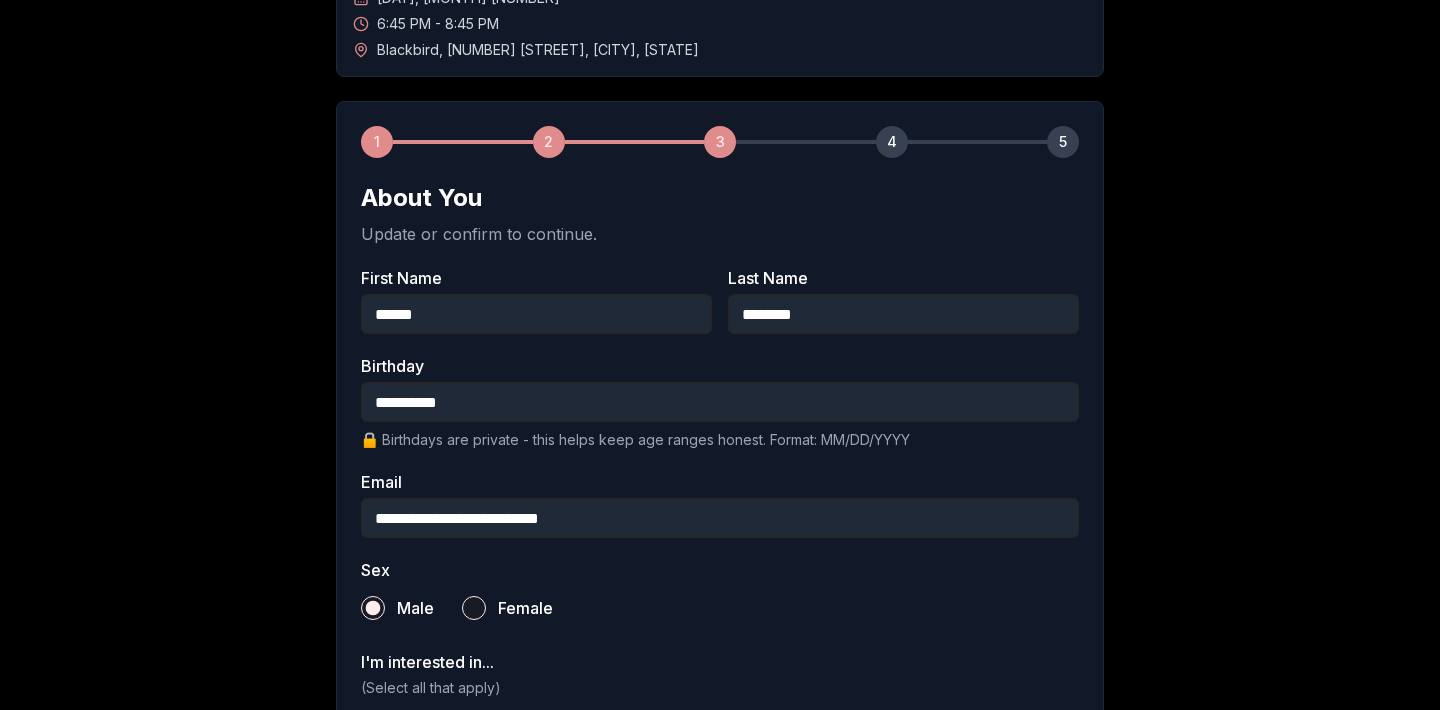 type on "**********" 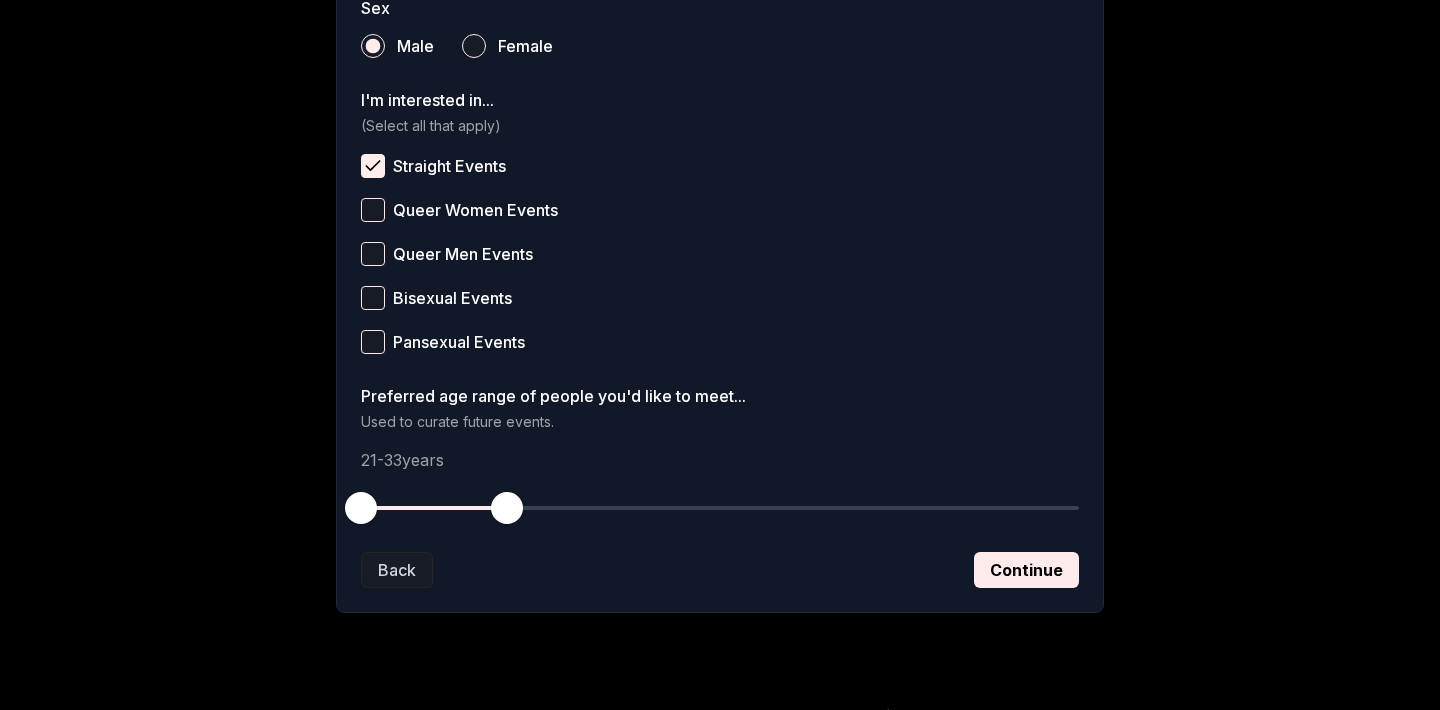 scroll, scrollTop: 763, scrollLeft: 0, axis: vertical 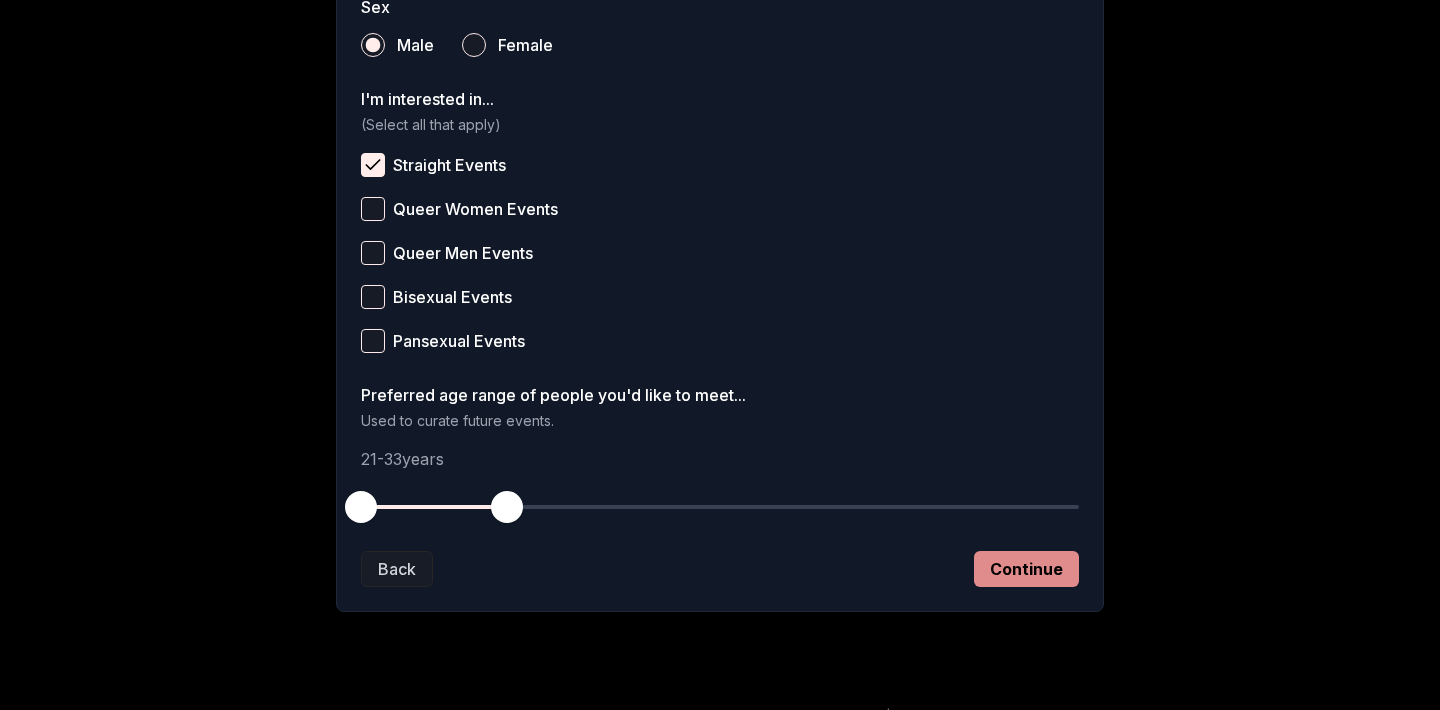click on "Continue" at bounding box center (1026, 569) 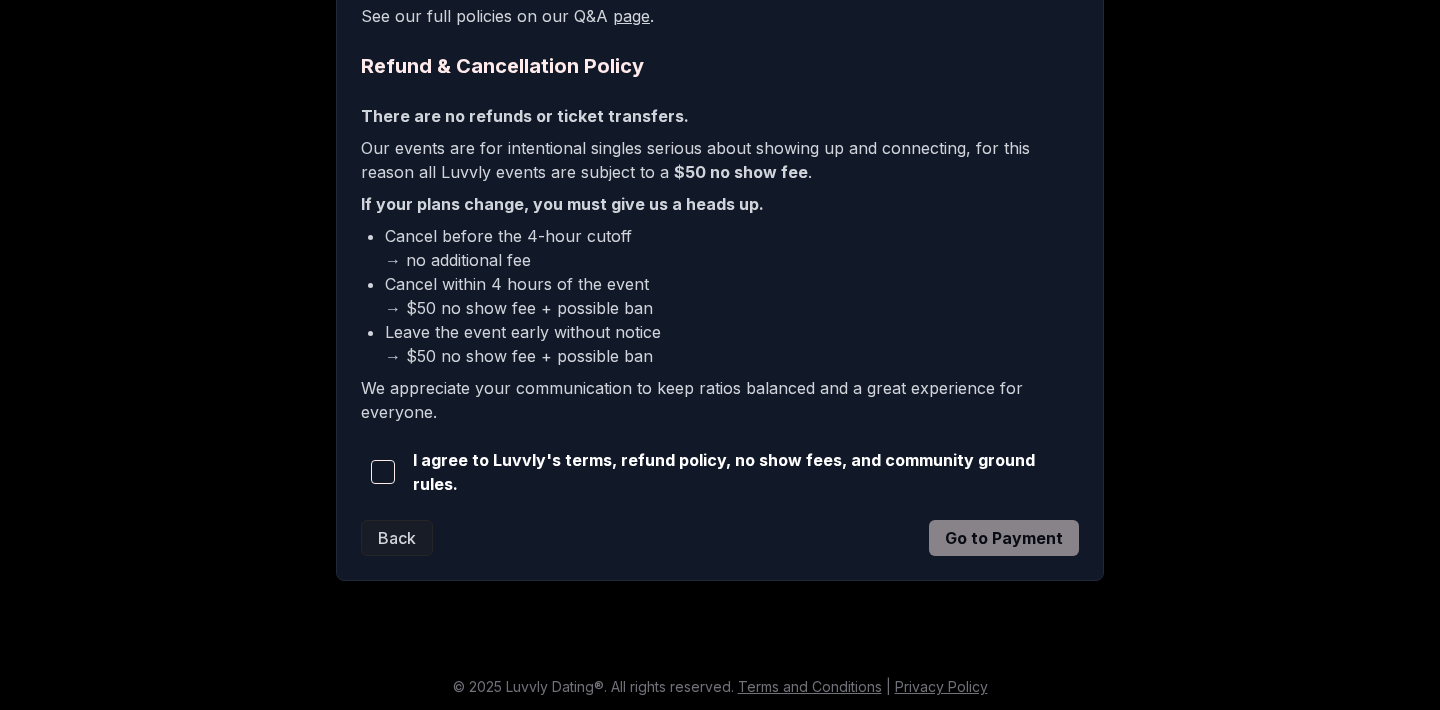 scroll, scrollTop: 505, scrollLeft: 0, axis: vertical 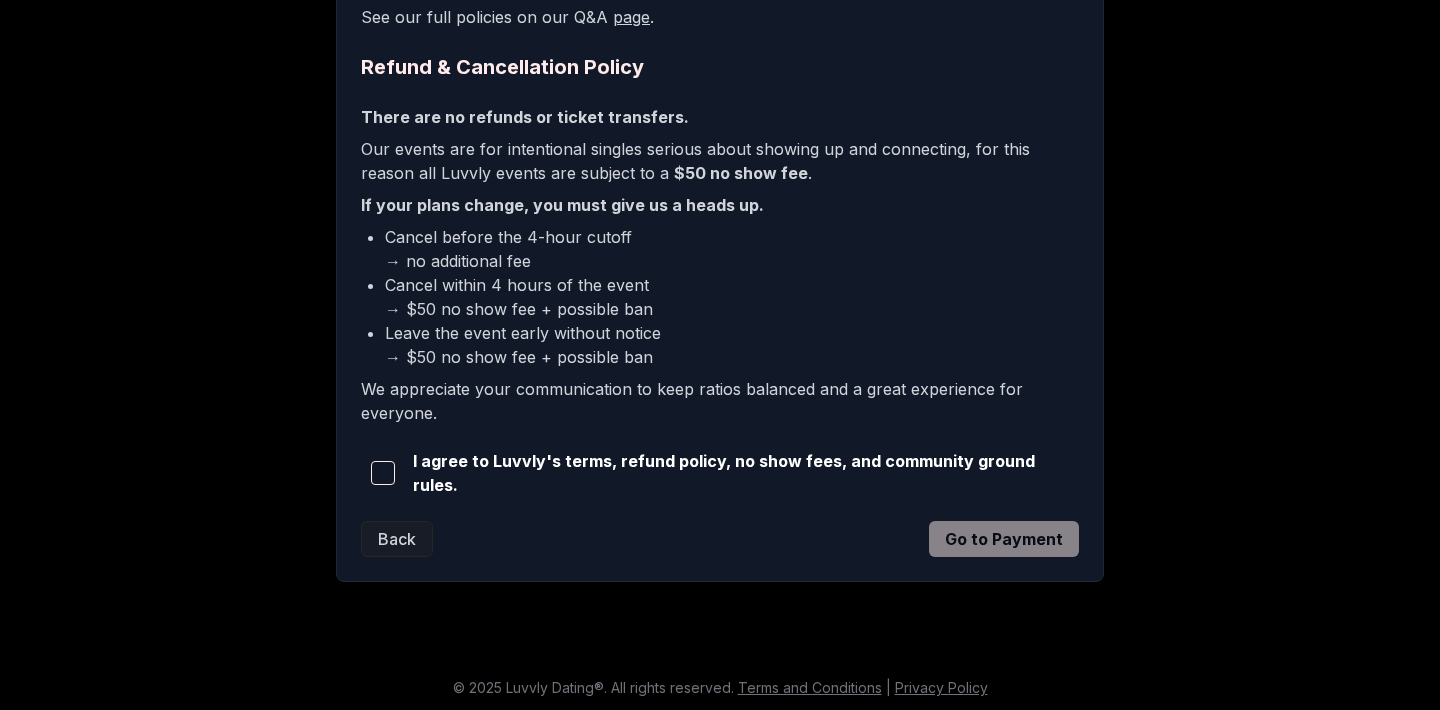click at bounding box center [383, 473] 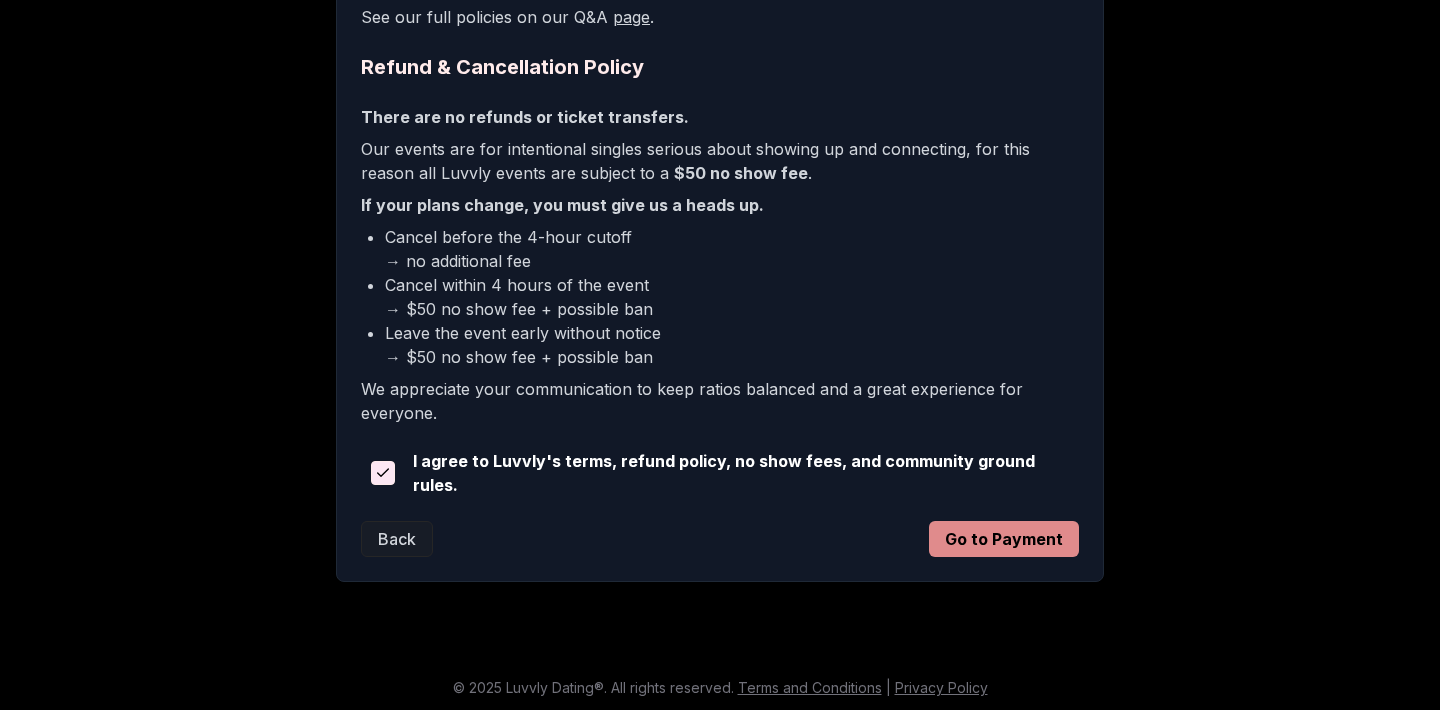 click on "Go to Payment" at bounding box center [1004, 539] 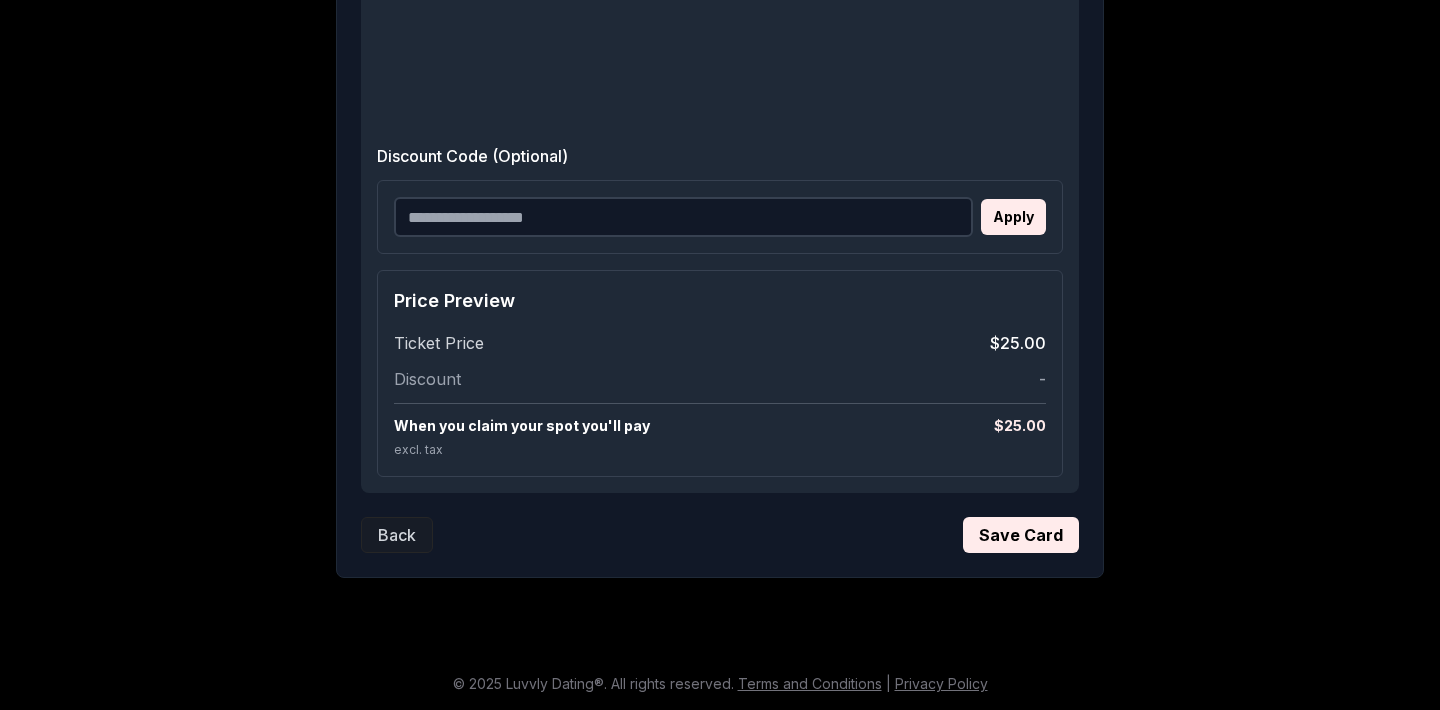 scroll, scrollTop: 813, scrollLeft: 0, axis: vertical 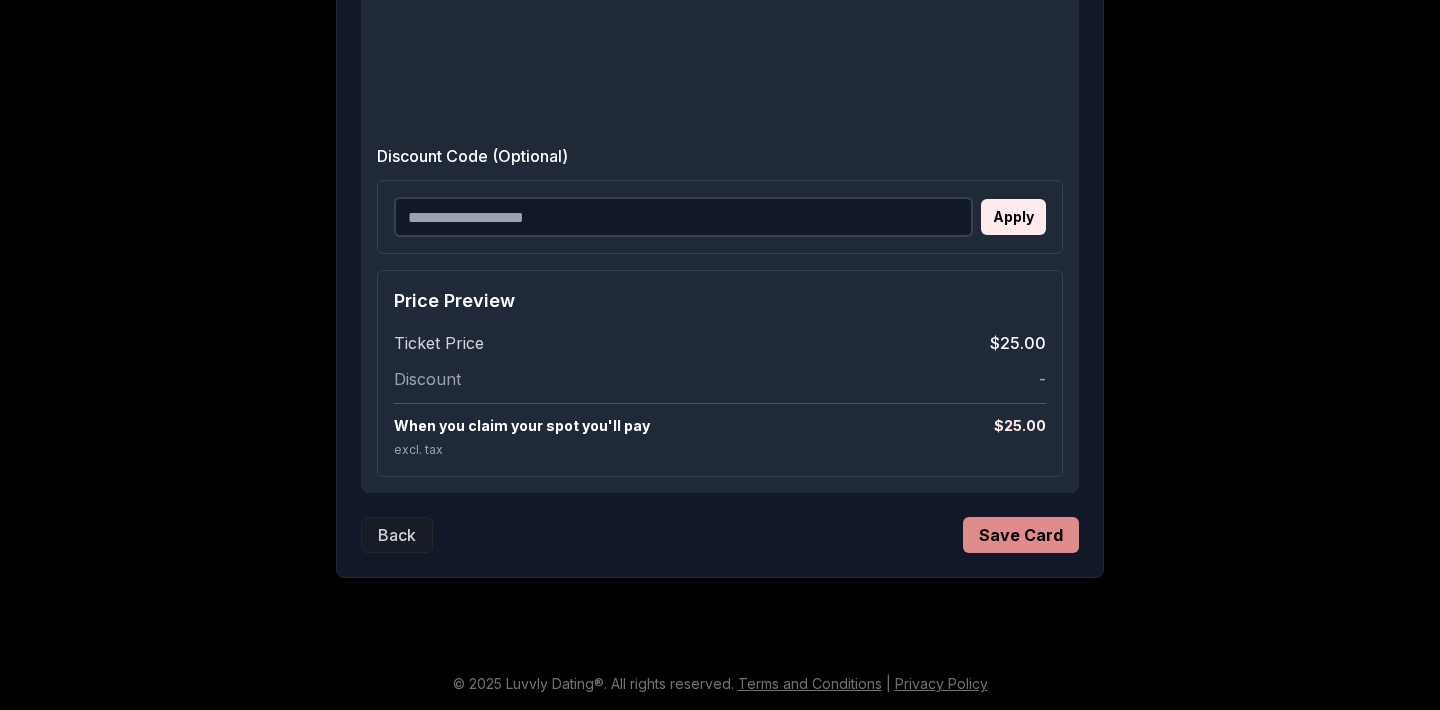 click on "Save Card" at bounding box center (1021, 535) 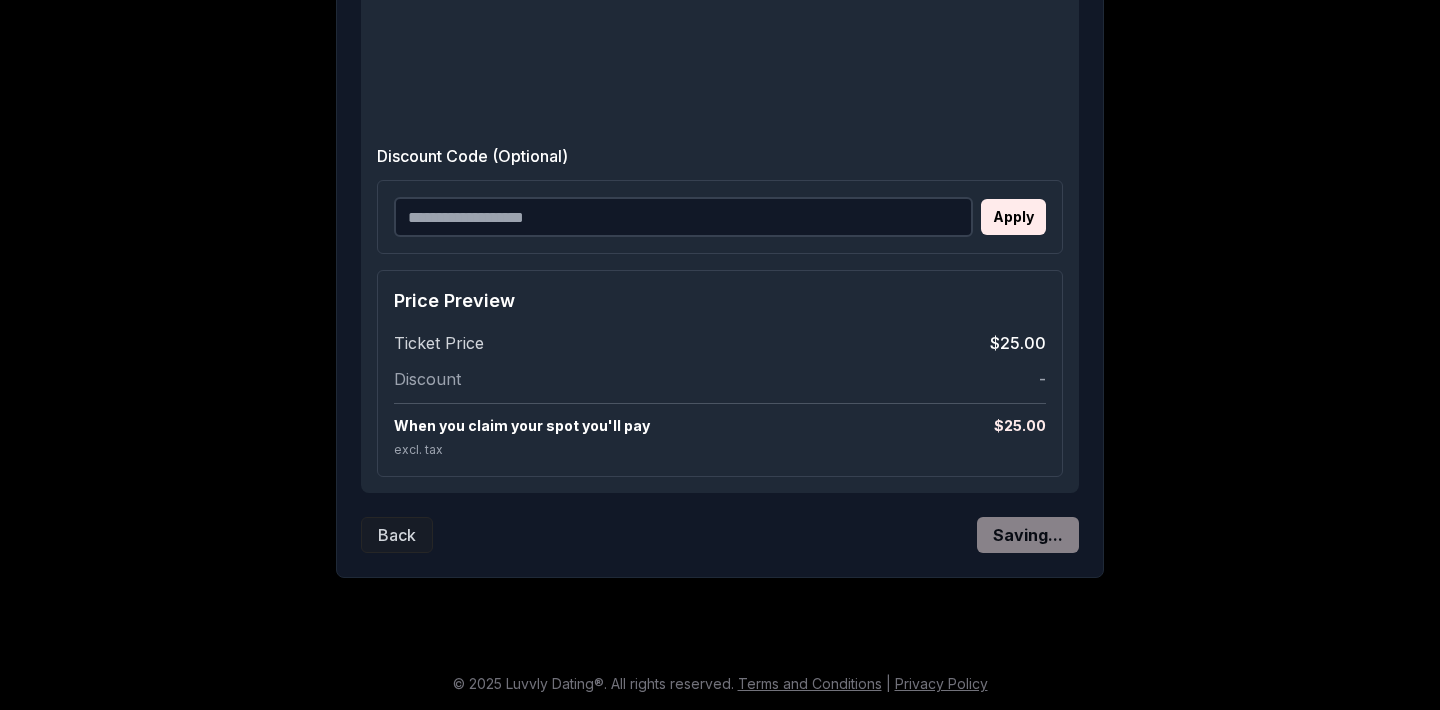 scroll, scrollTop: 141, scrollLeft: 0, axis: vertical 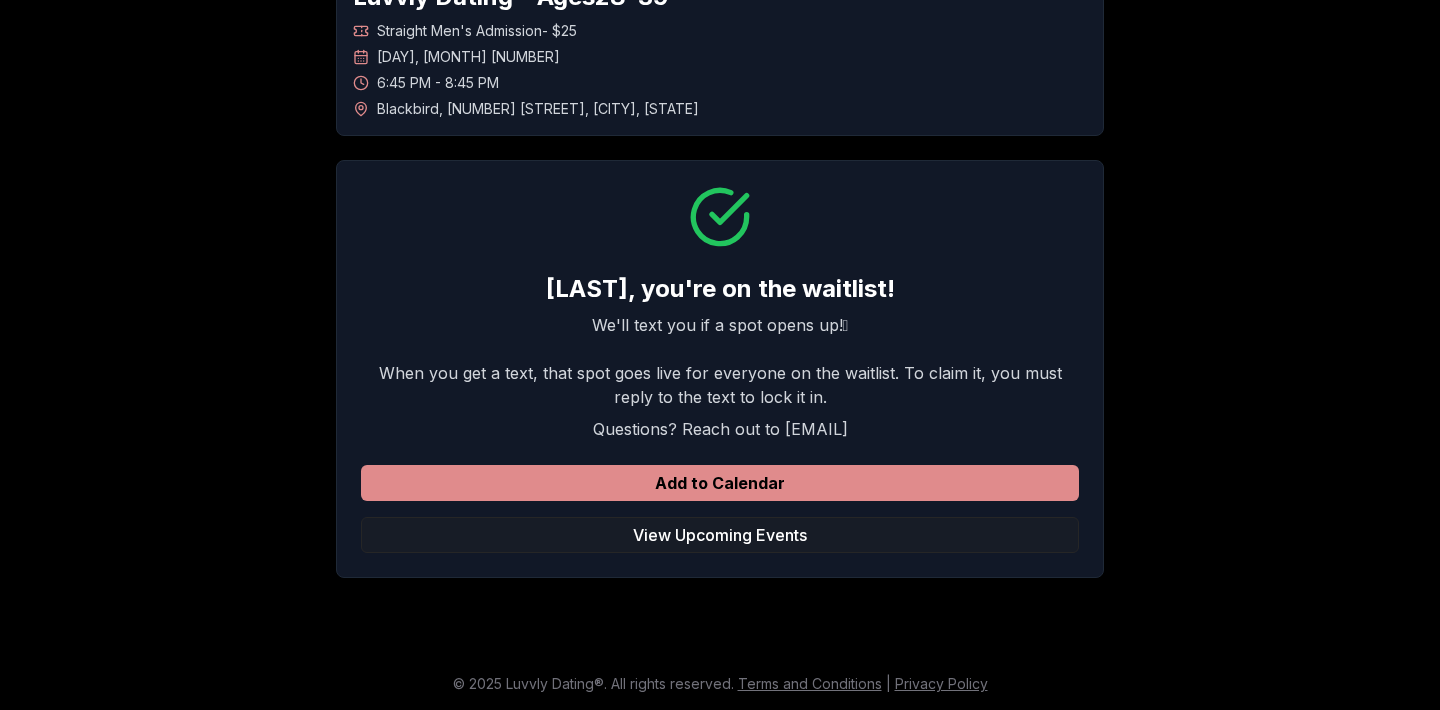 click on "Add to Calendar" at bounding box center [720, 483] 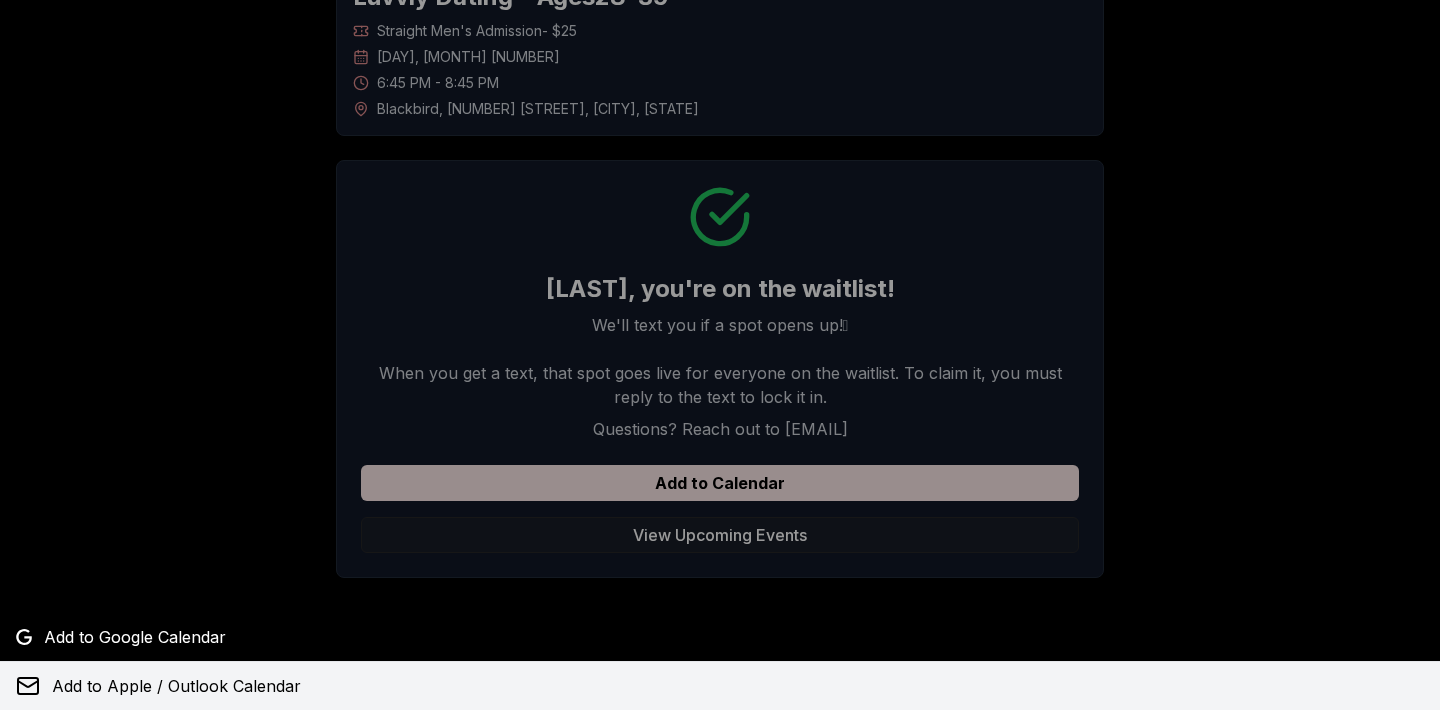 click on "Add to Apple / Outlook Calendar" at bounding box center [720, 686] 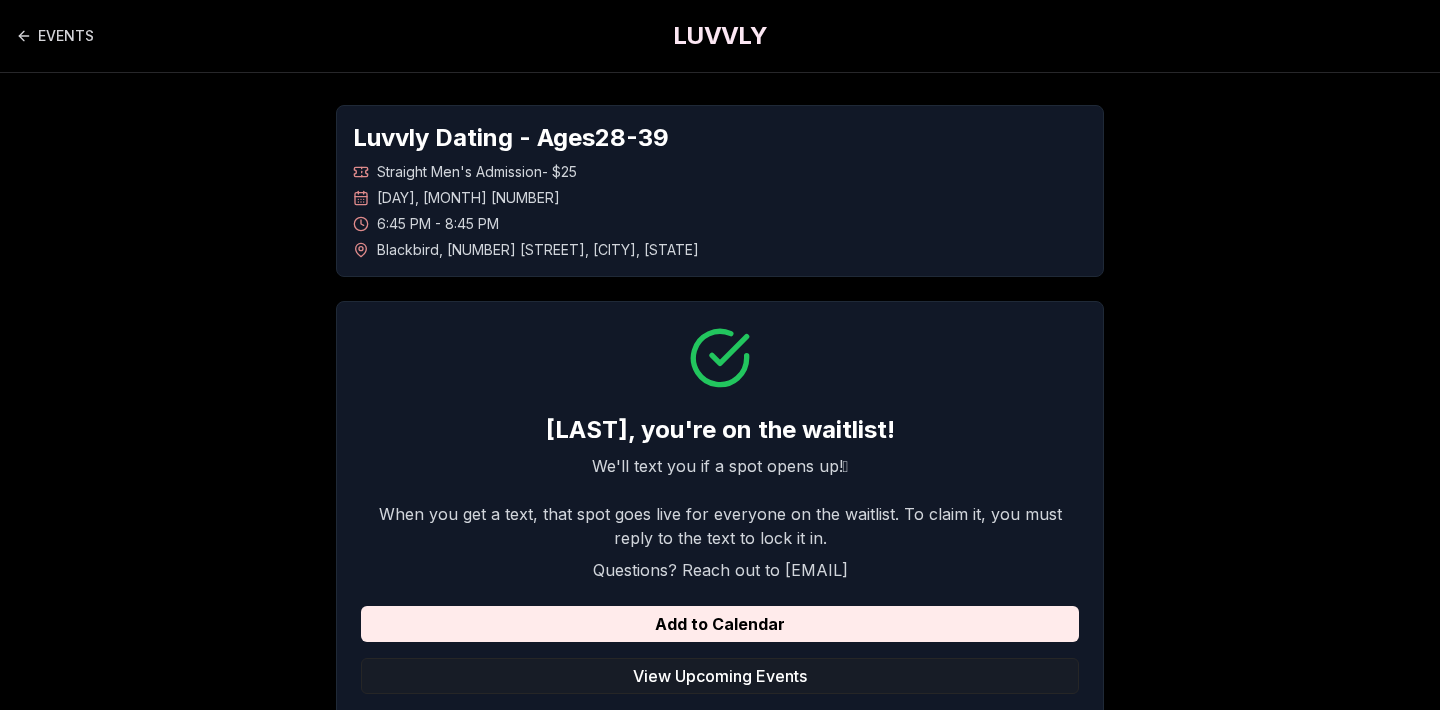 scroll, scrollTop: 0, scrollLeft: 0, axis: both 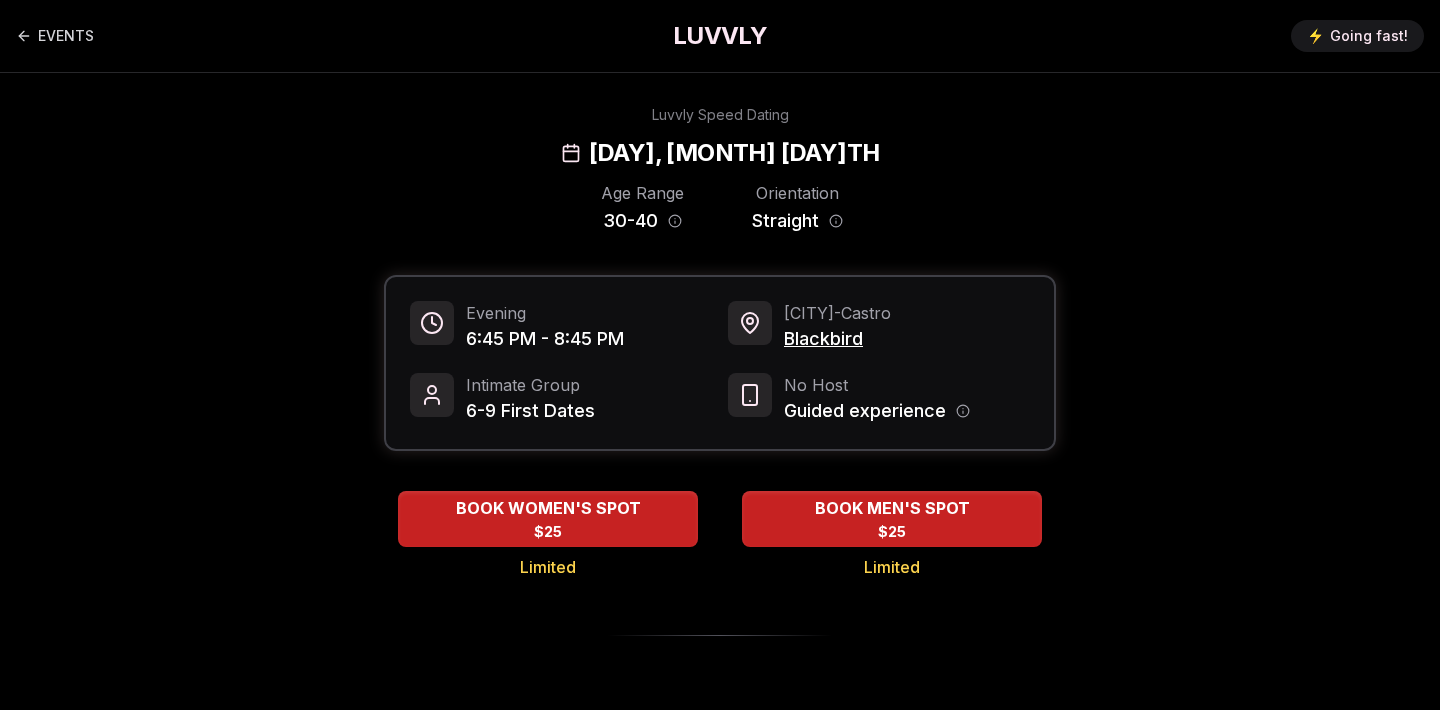 click on "Blackbird" at bounding box center (837, 339) 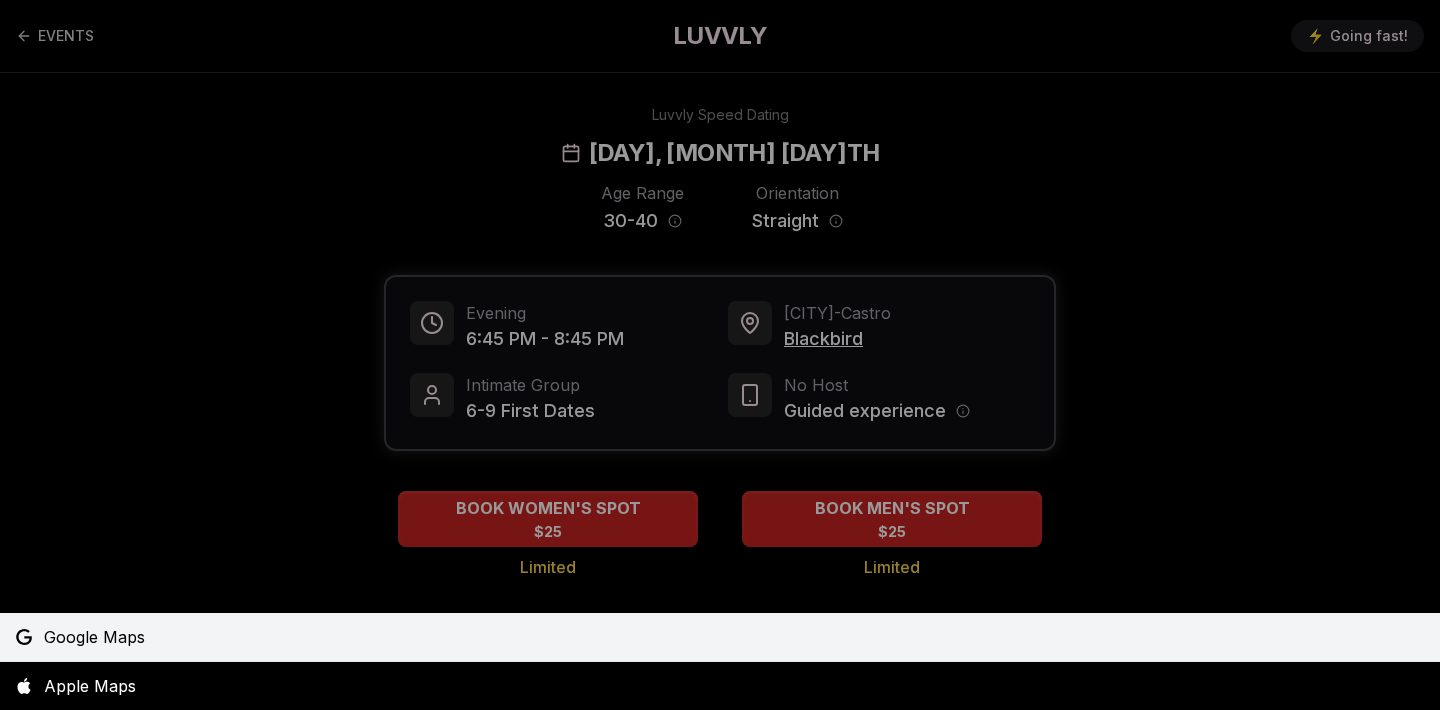 click on "Google Maps" at bounding box center [94, 637] 